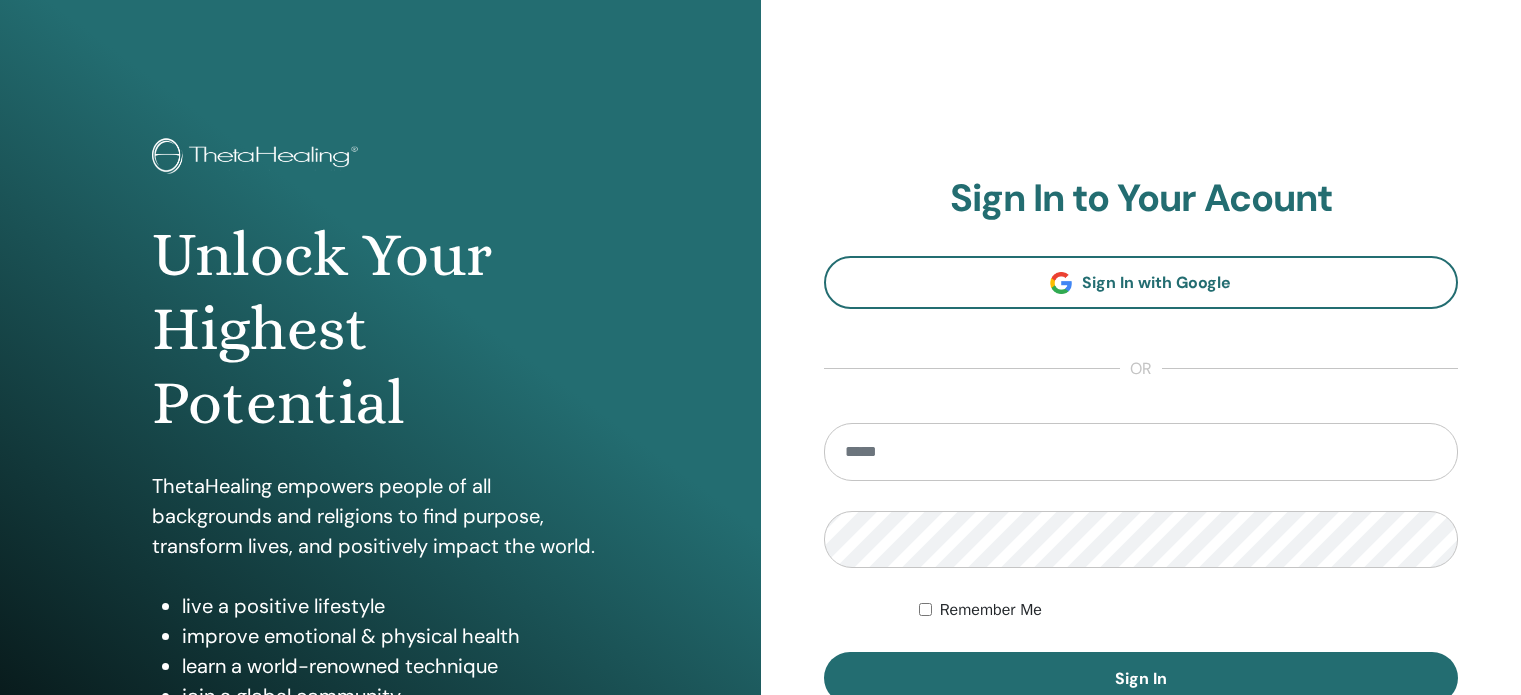 scroll, scrollTop: 0, scrollLeft: 0, axis: both 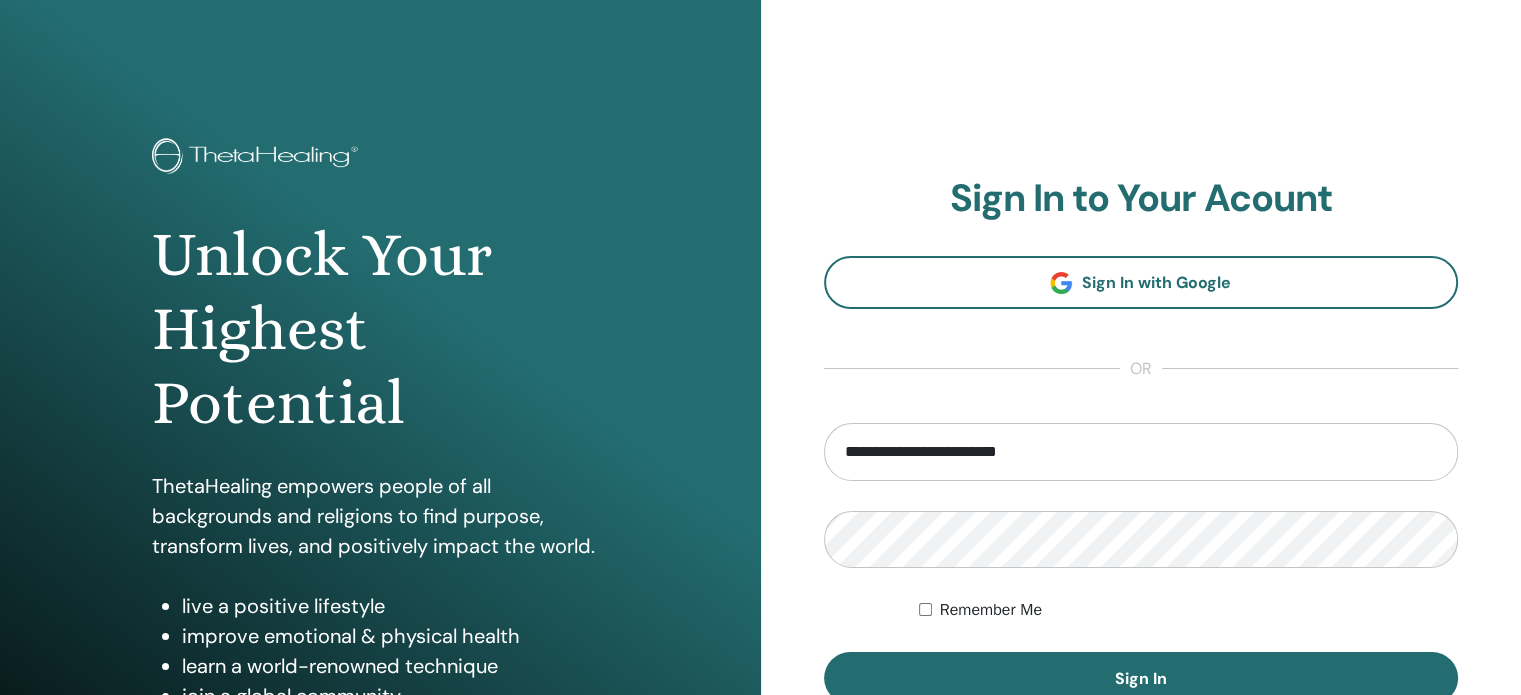 type on "**********" 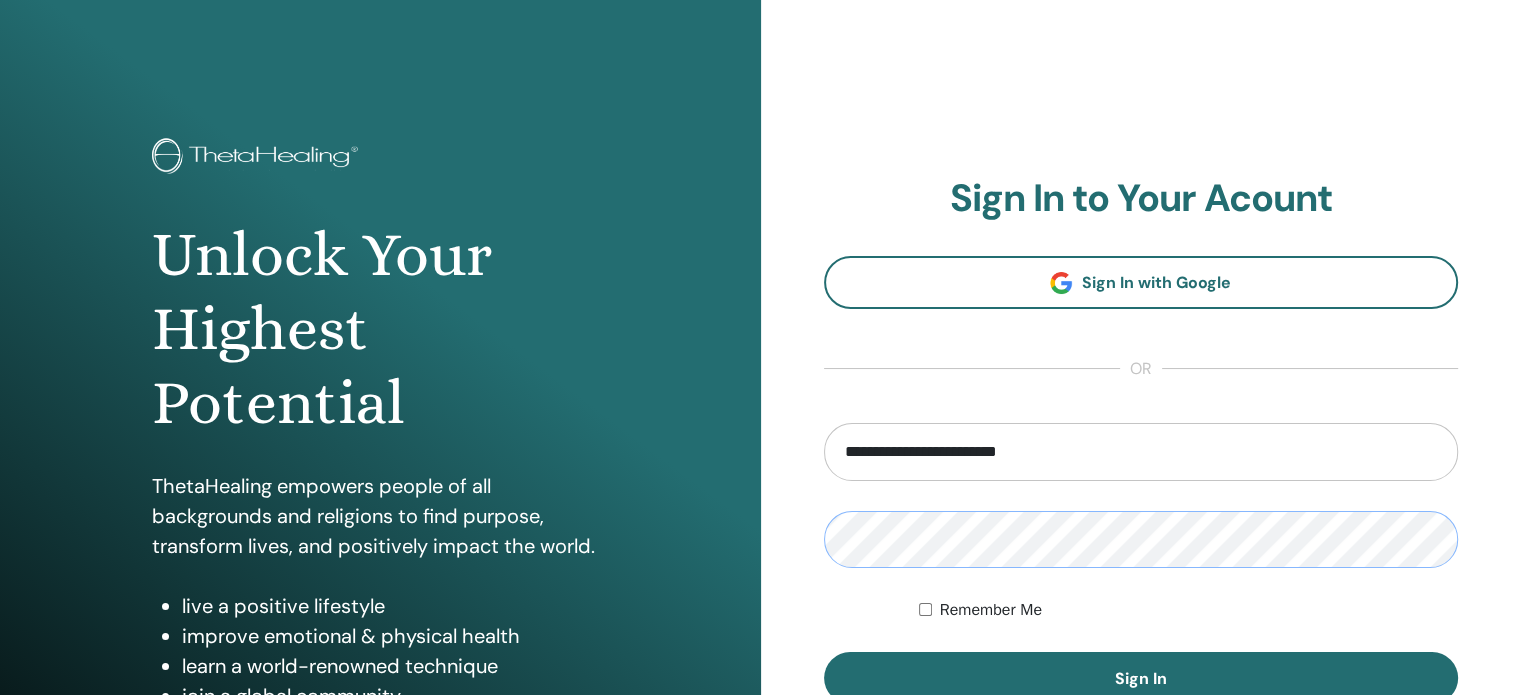 click on "Sign In" at bounding box center (1141, 678) 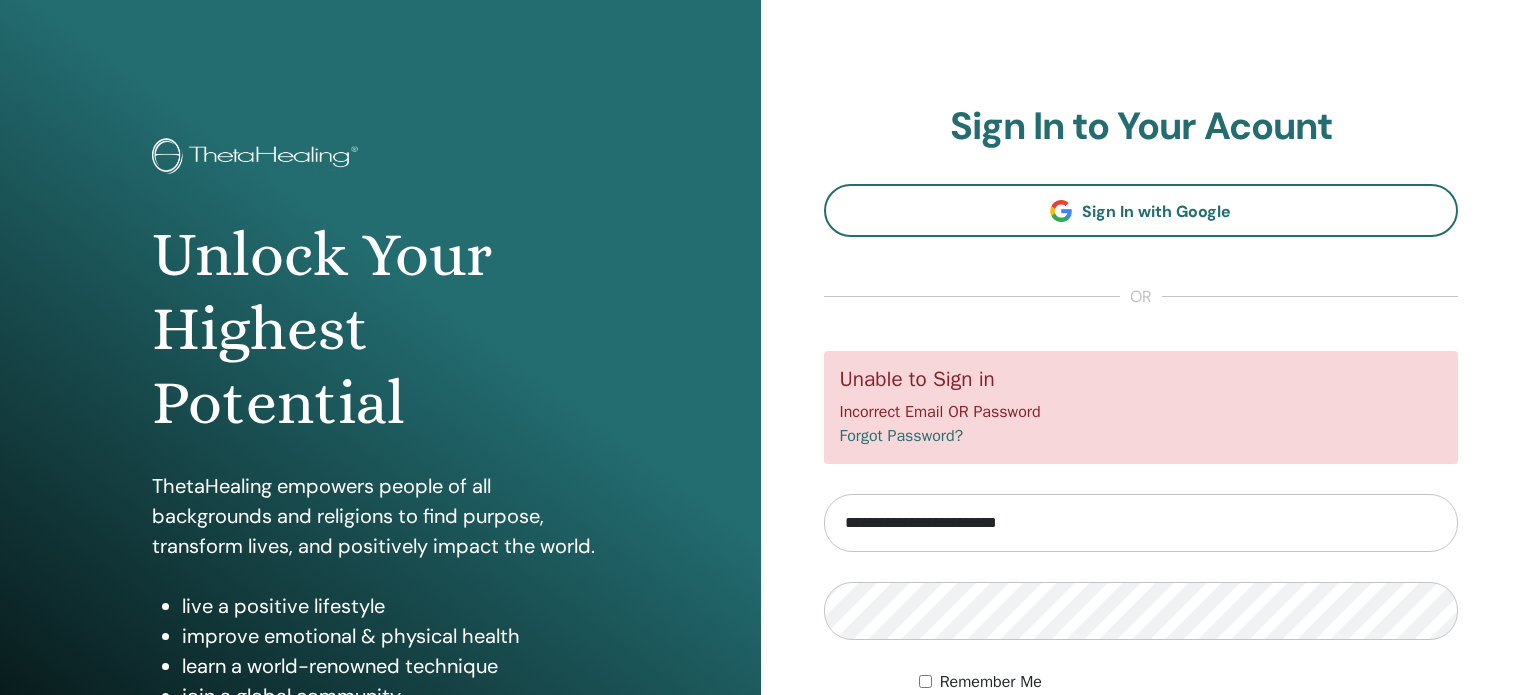 scroll, scrollTop: 0, scrollLeft: 0, axis: both 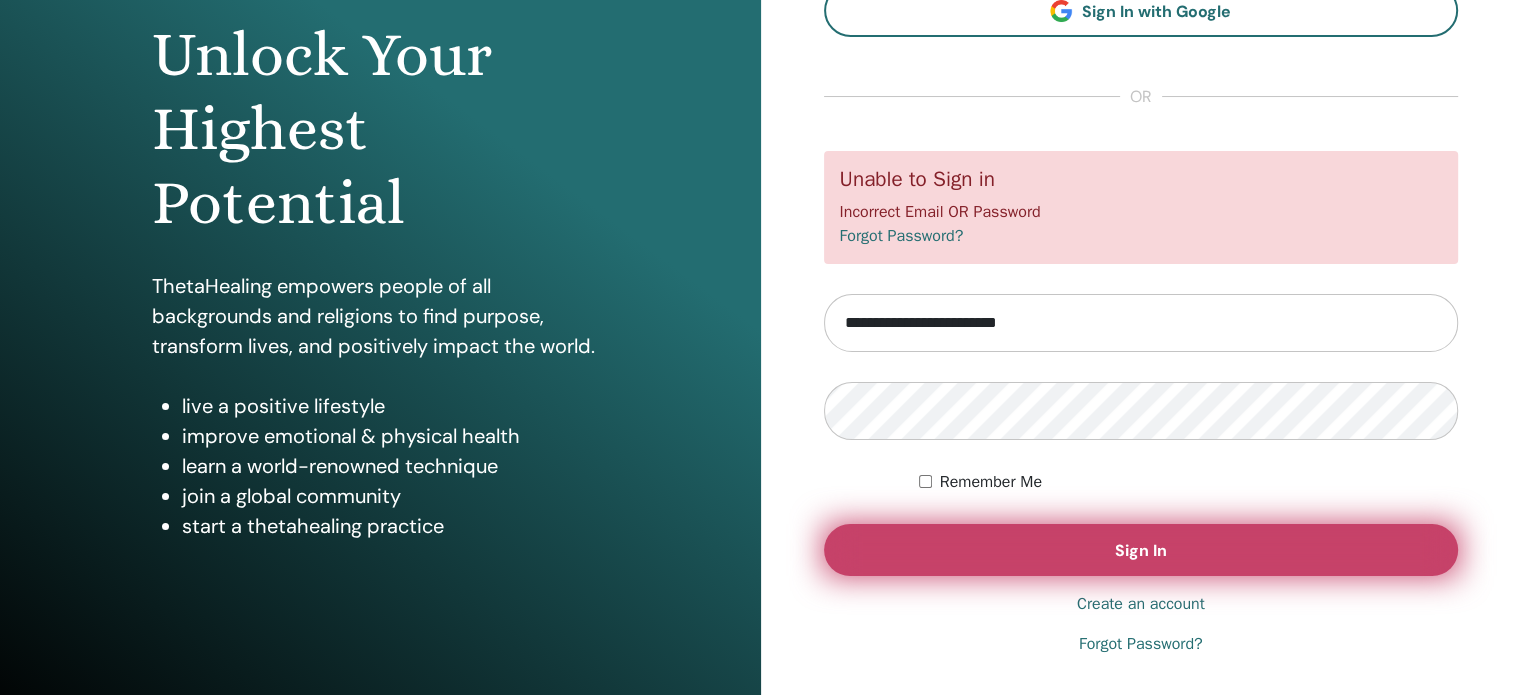 click on "Sign In" at bounding box center [1141, 550] 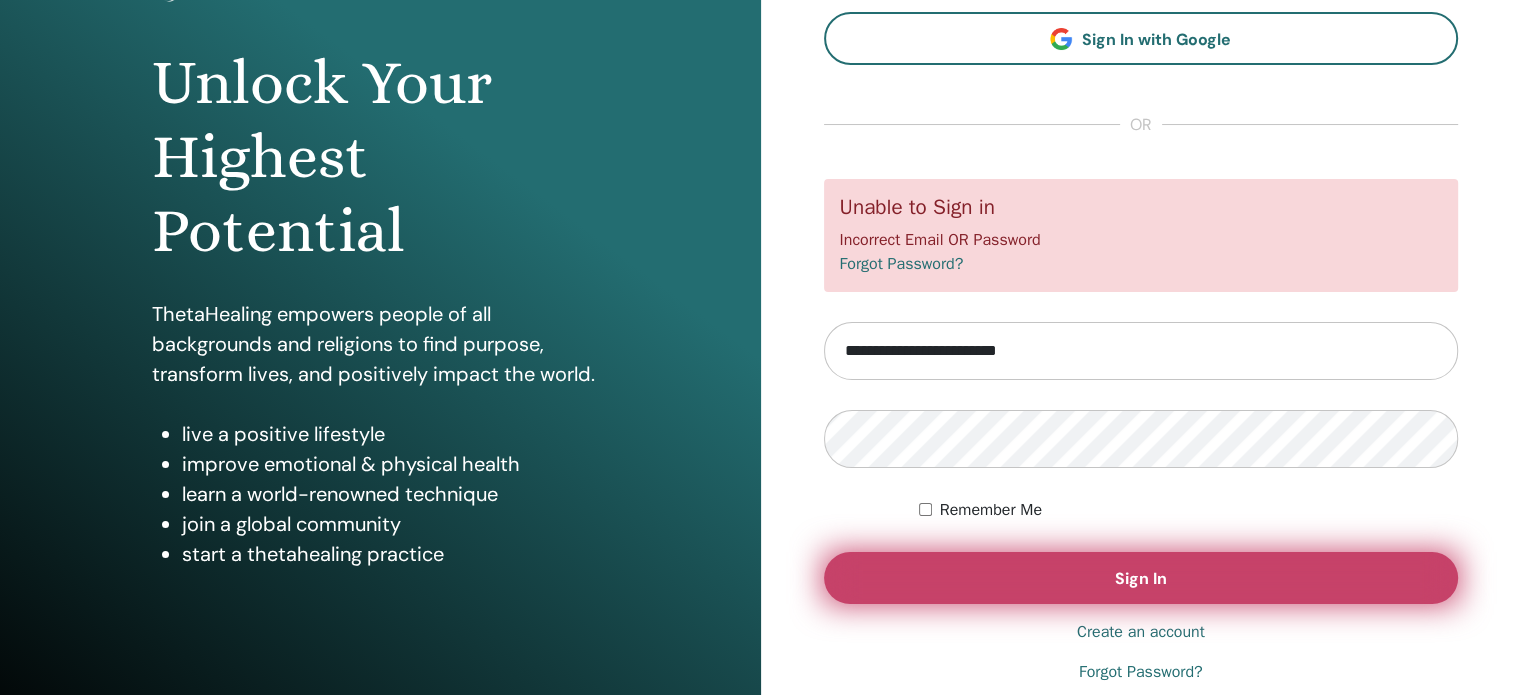 scroll, scrollTop: 200, scrollLeft: 0, axis: vertical 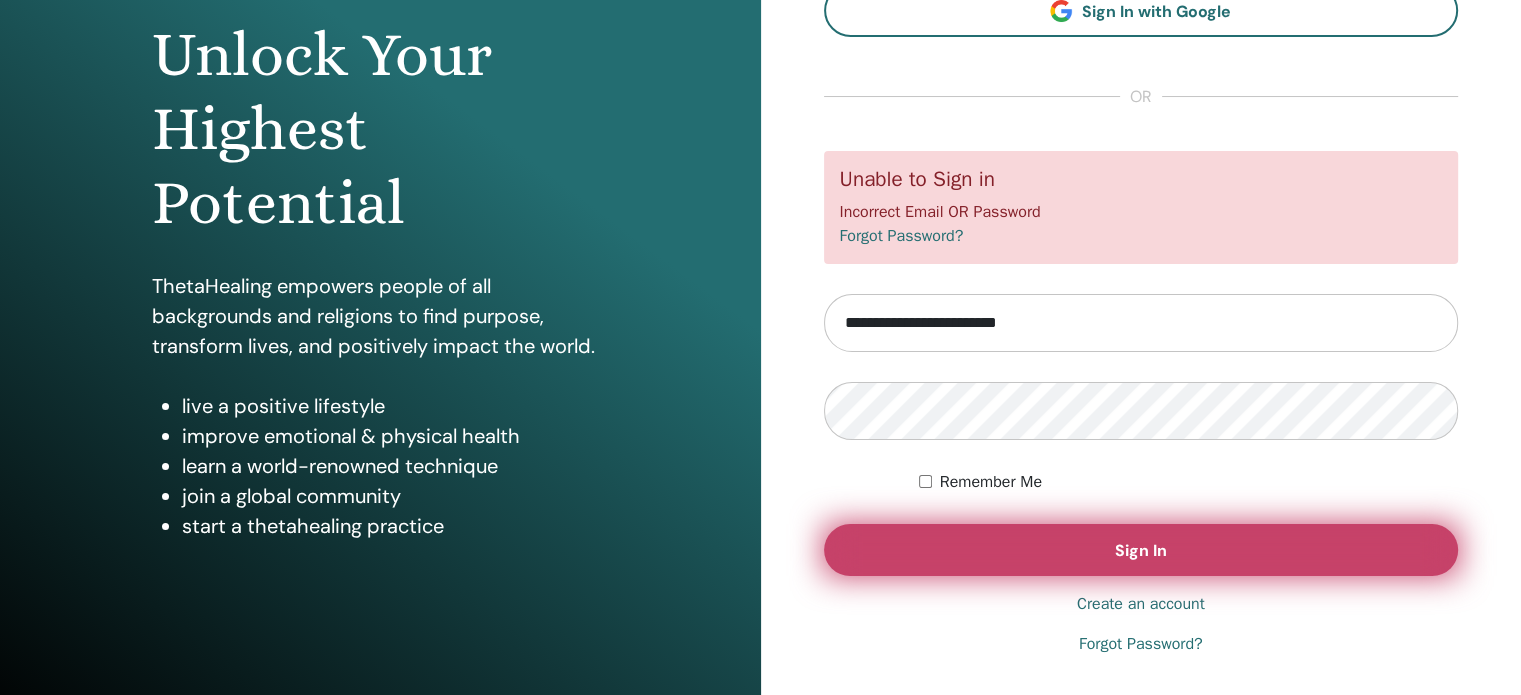 click on "Sign In" at bounding box center [1141, 550] 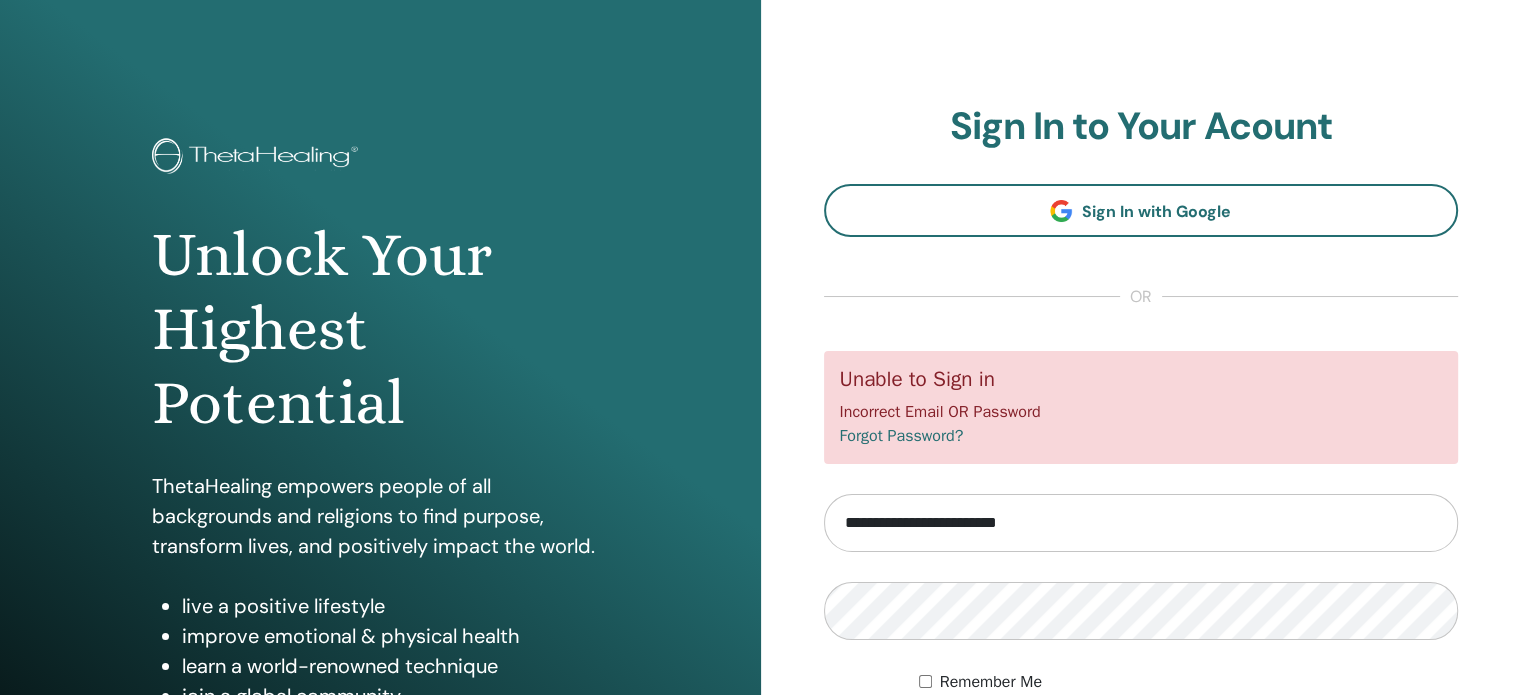 scroll, scrollTop: 0, scrollLeft: 0, axis: both 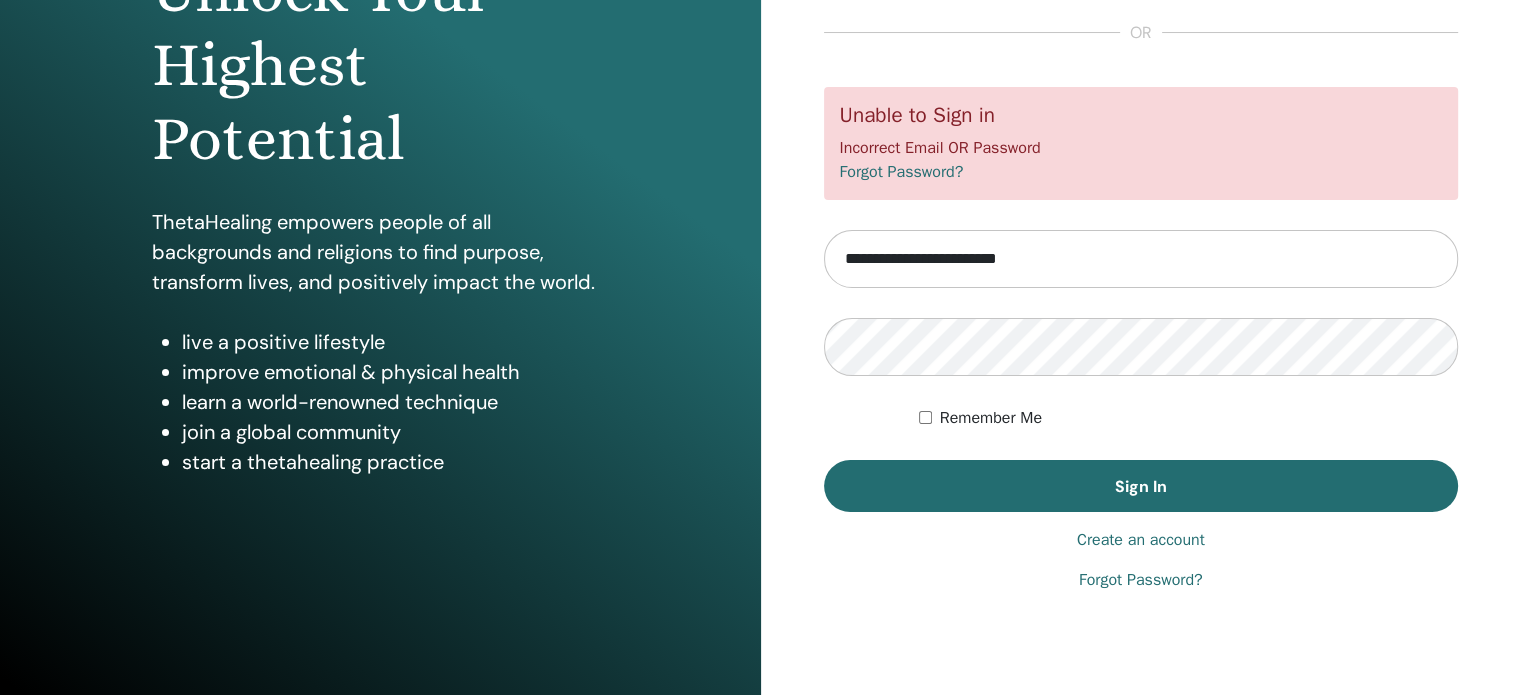 click on "Create an account" at bounding box center (1141, 540) 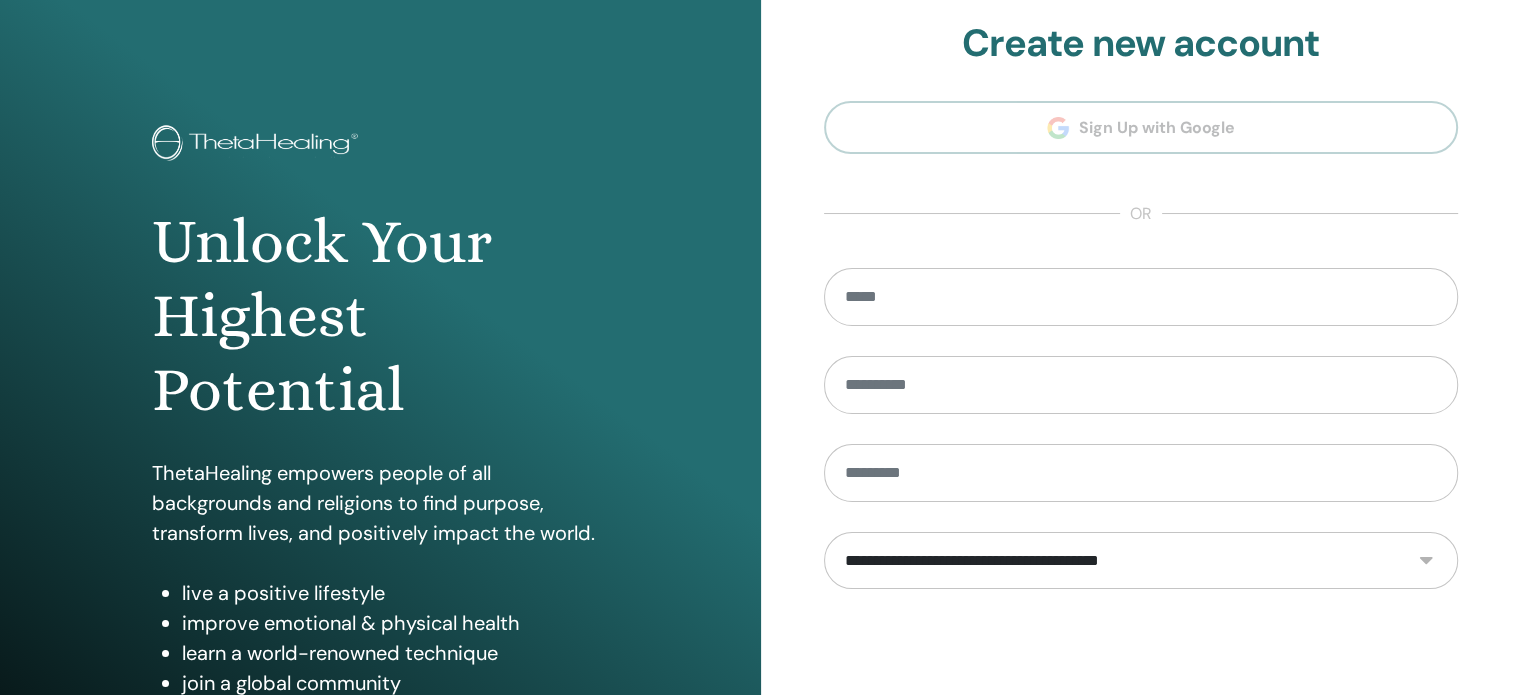 scroll, scrollTop: 0, scrollLeft: 0, axis: both 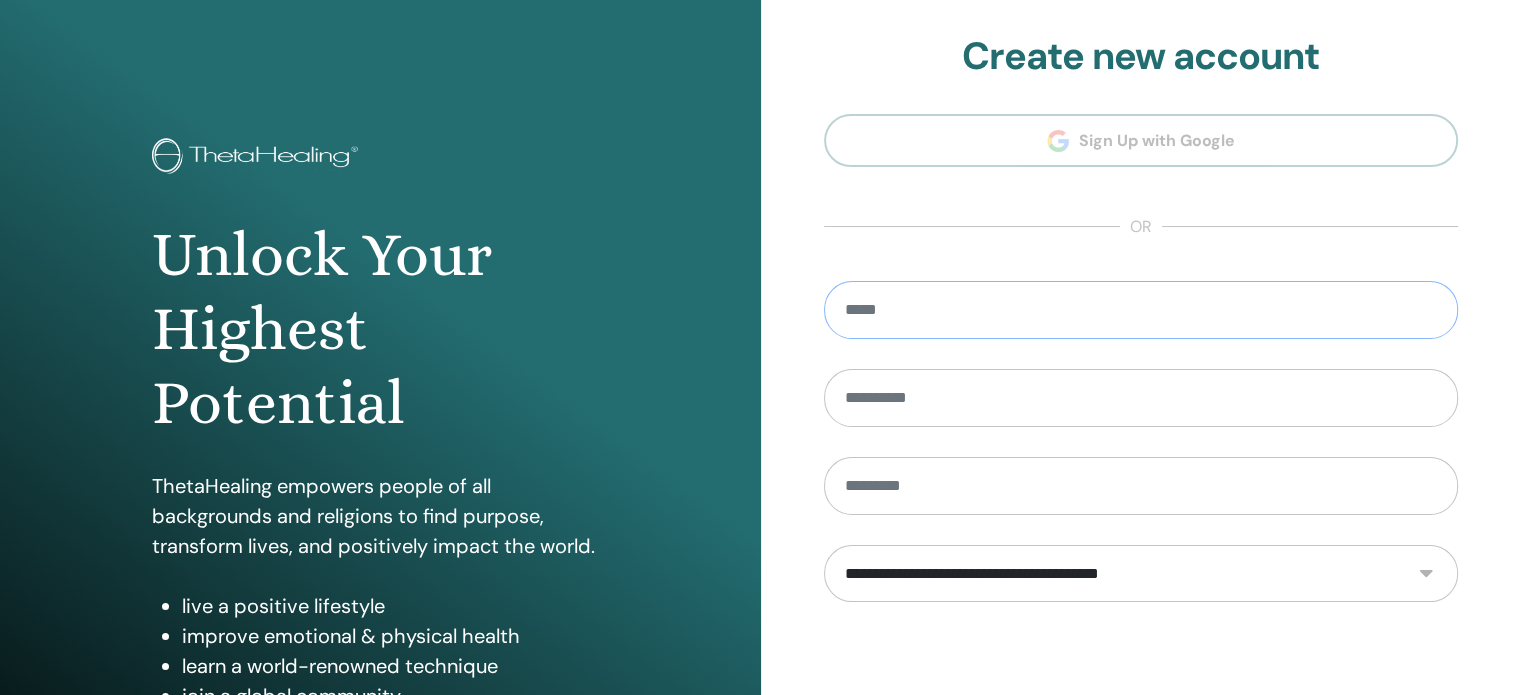 click at bounding box center [1141, 310] 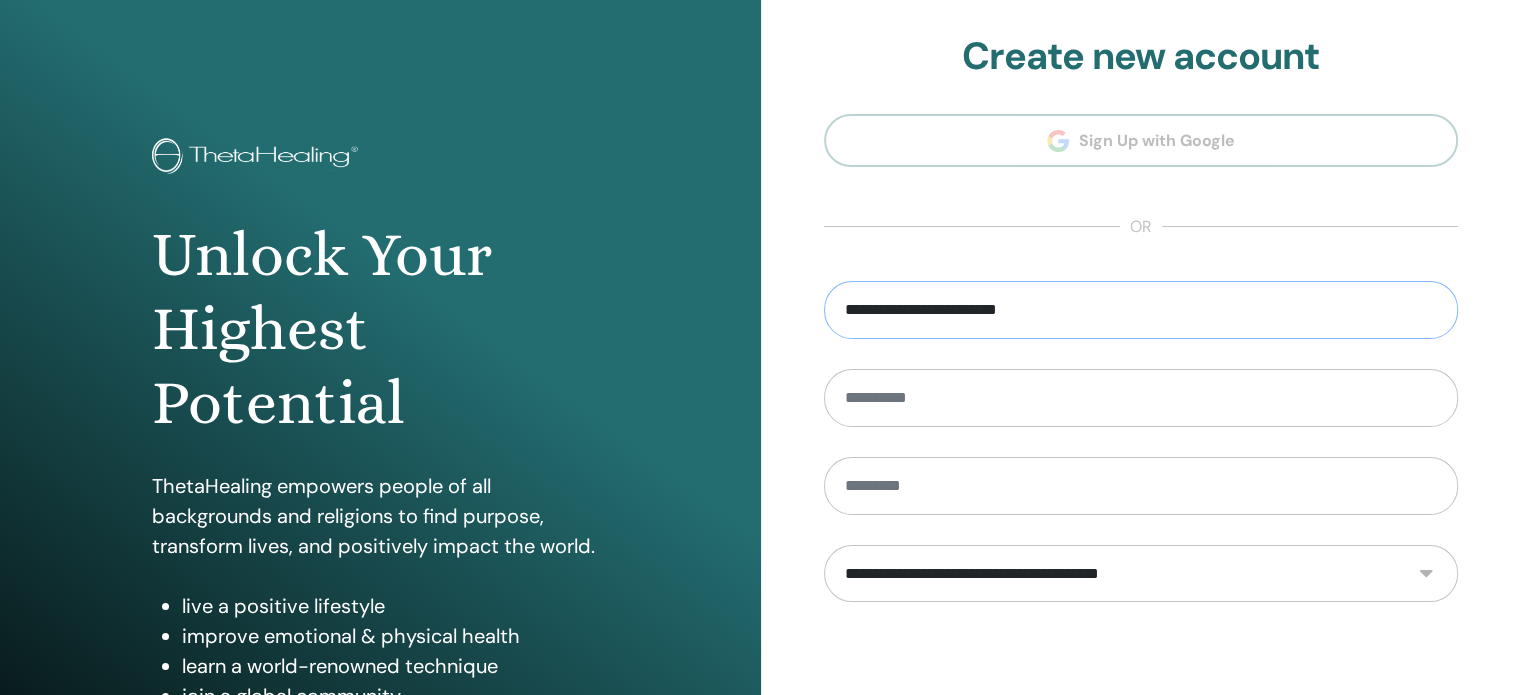 type on "**********" 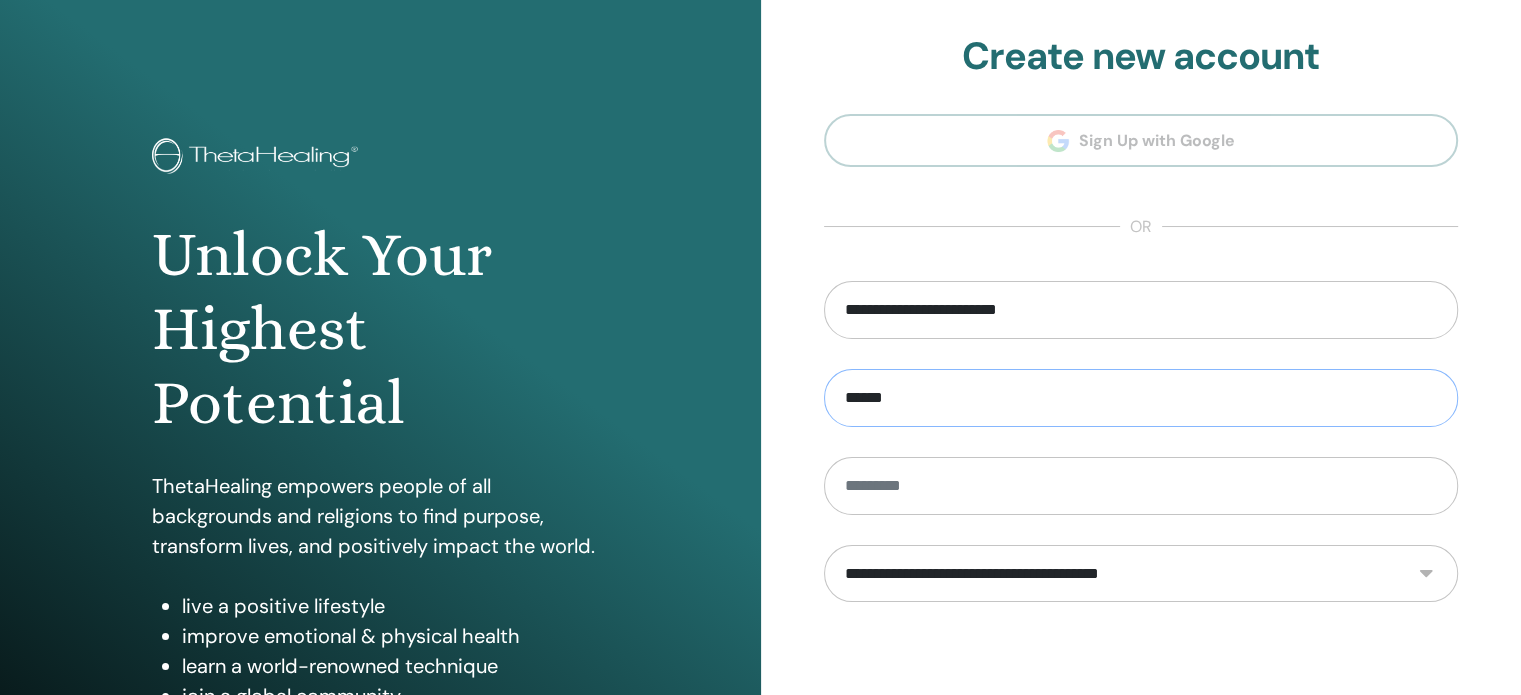 type on "*****" 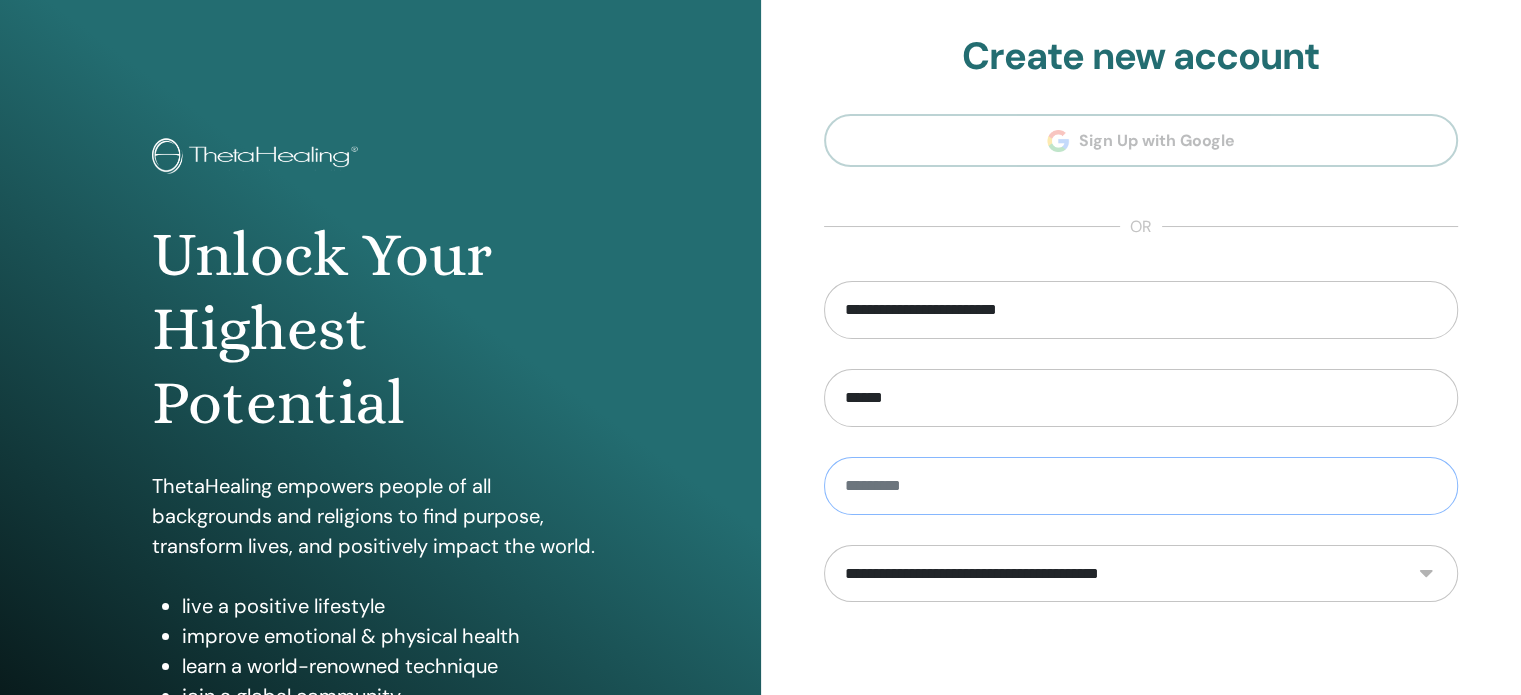 type on "*" 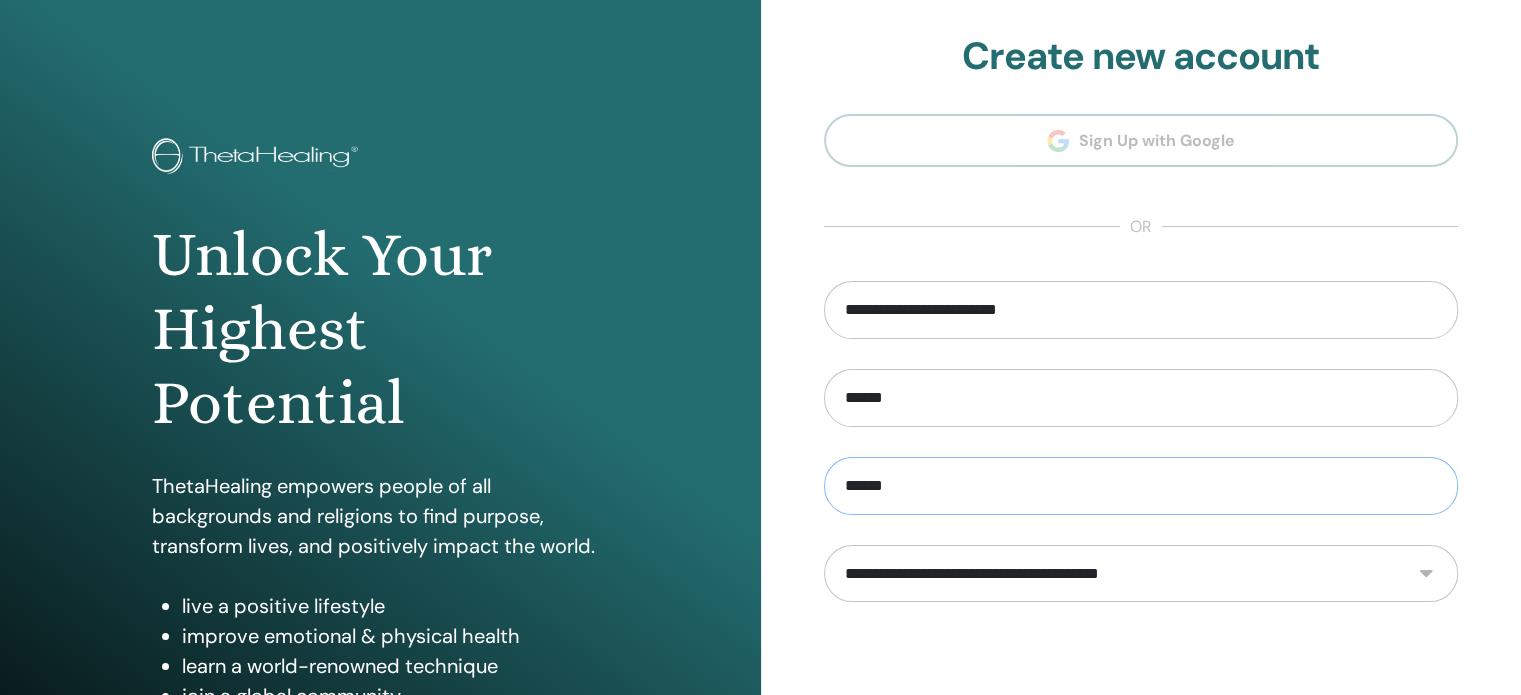 type on "******" 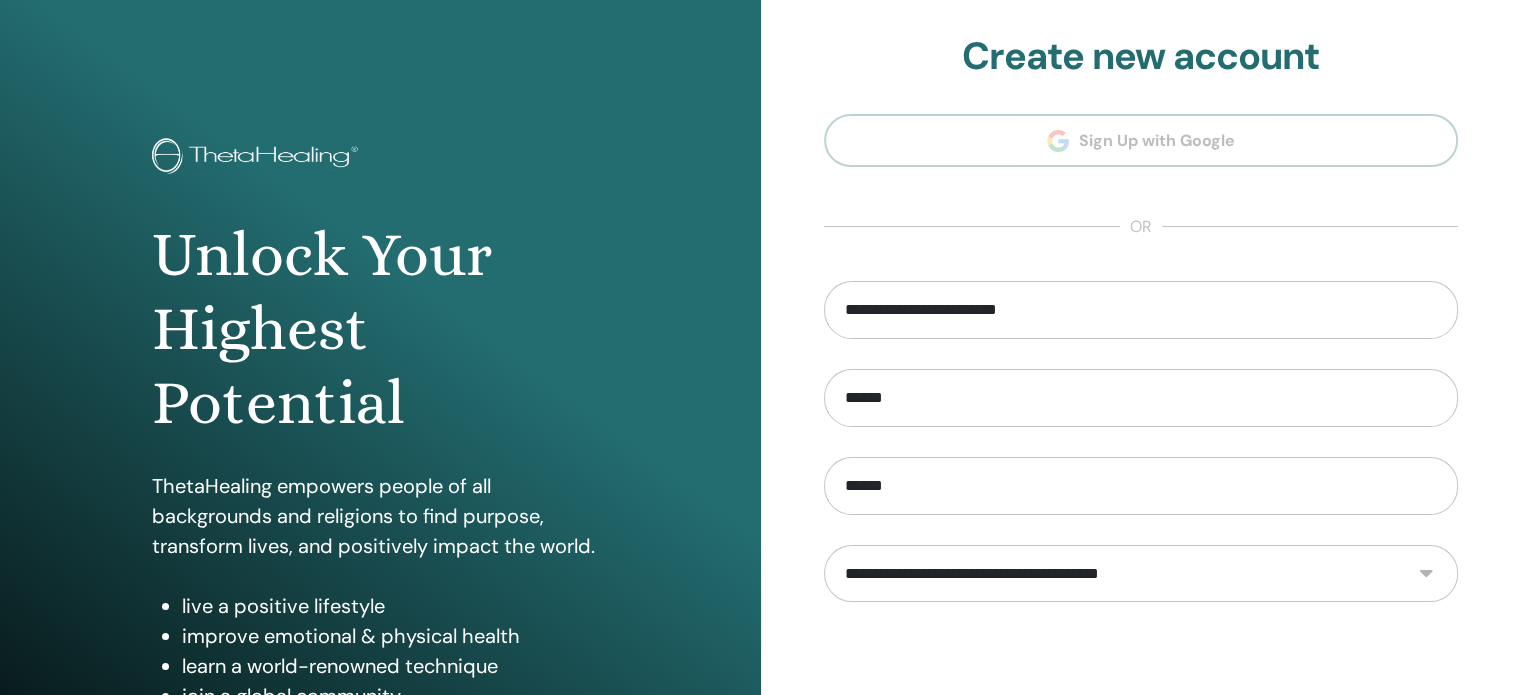 click on "**********" at bounding box center (1141, 574) 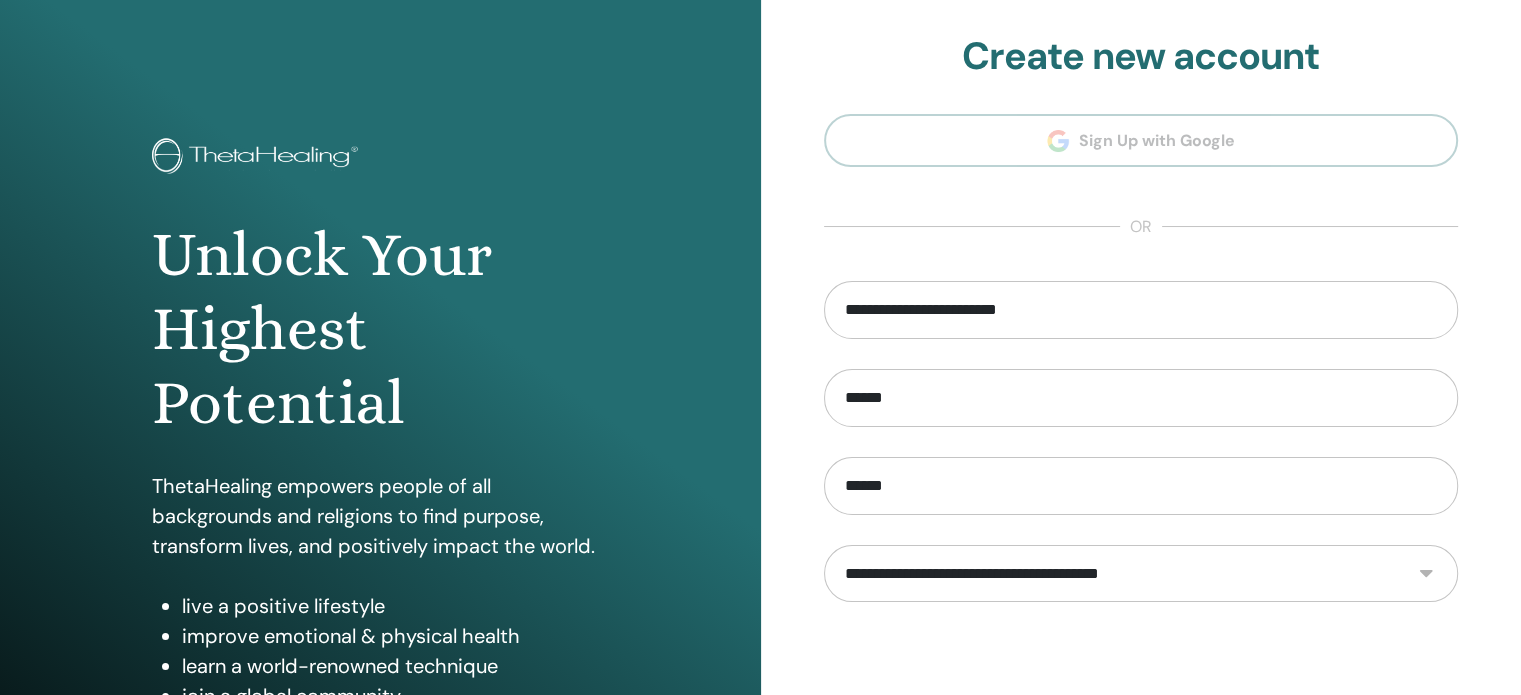 select on "***" 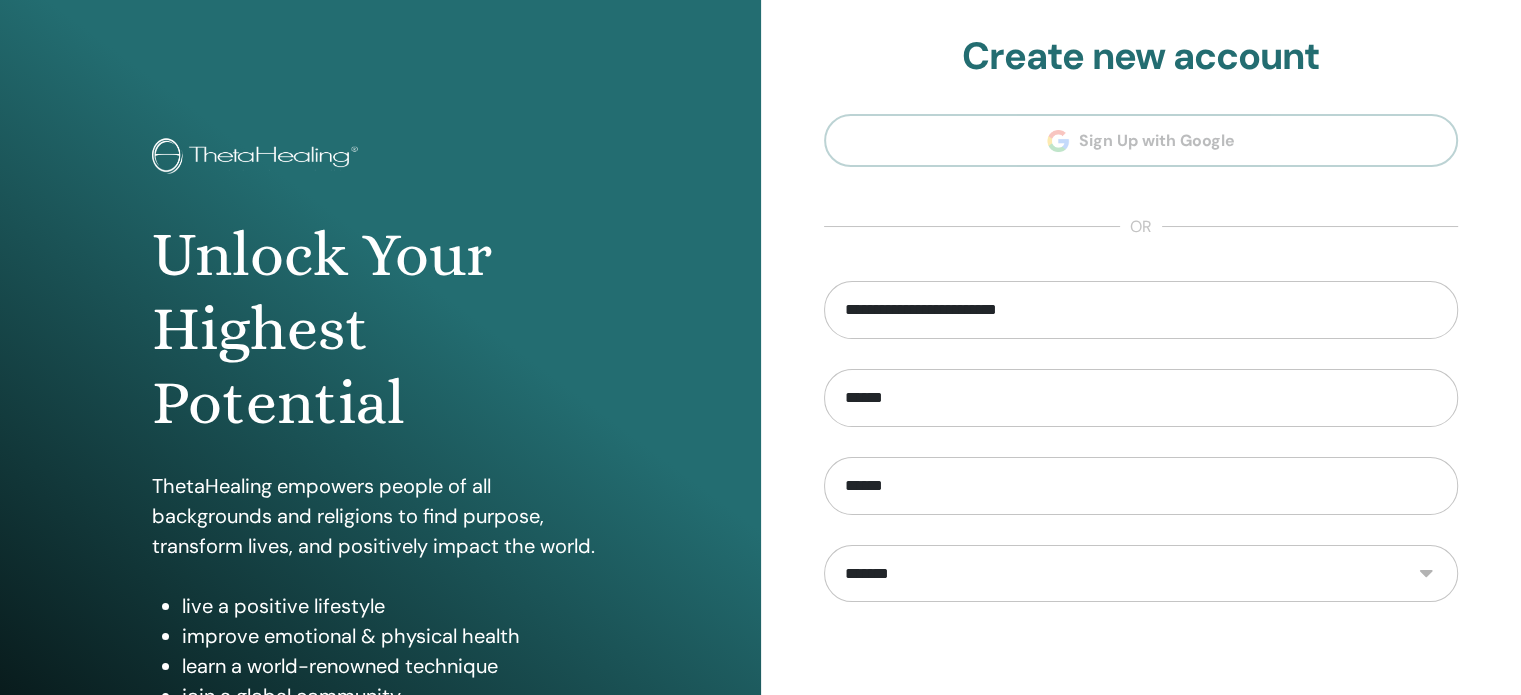 click on "**********" at bounding box center [1141, 574] 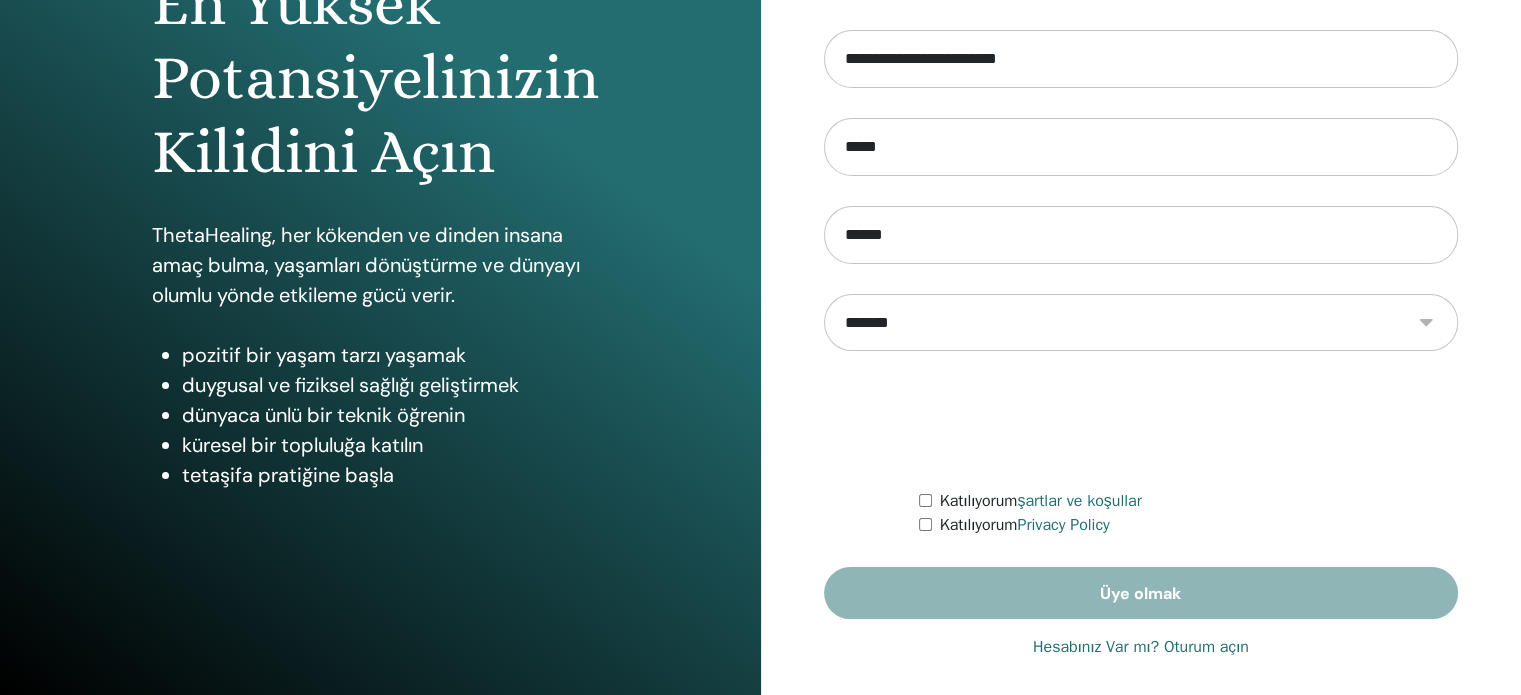 scroll, scrollTop: 264, scrollLeft: 0, axis: vertical 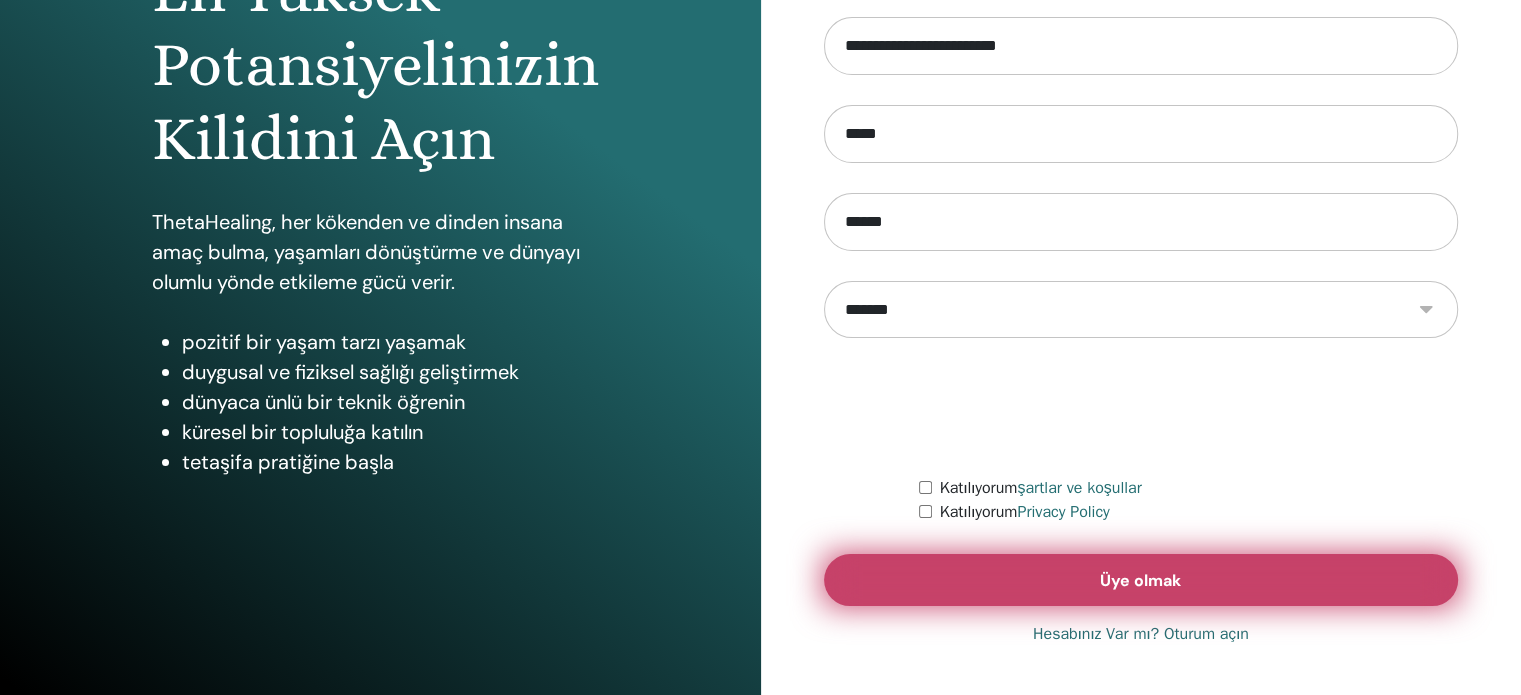 click on "Üye olmak" at bounding box center (1141, 580) 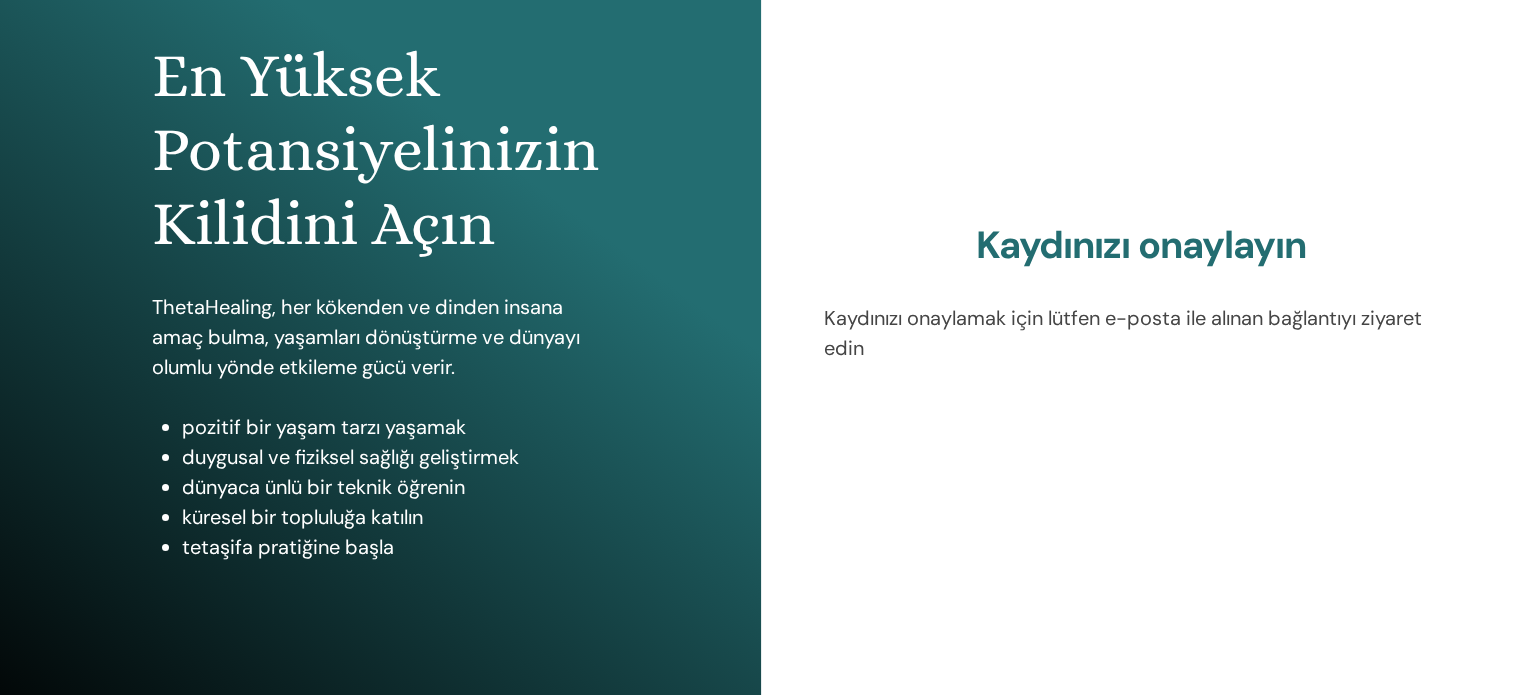 scroll, scrollTop: 200, scrollLeft: 0, axis: vertical 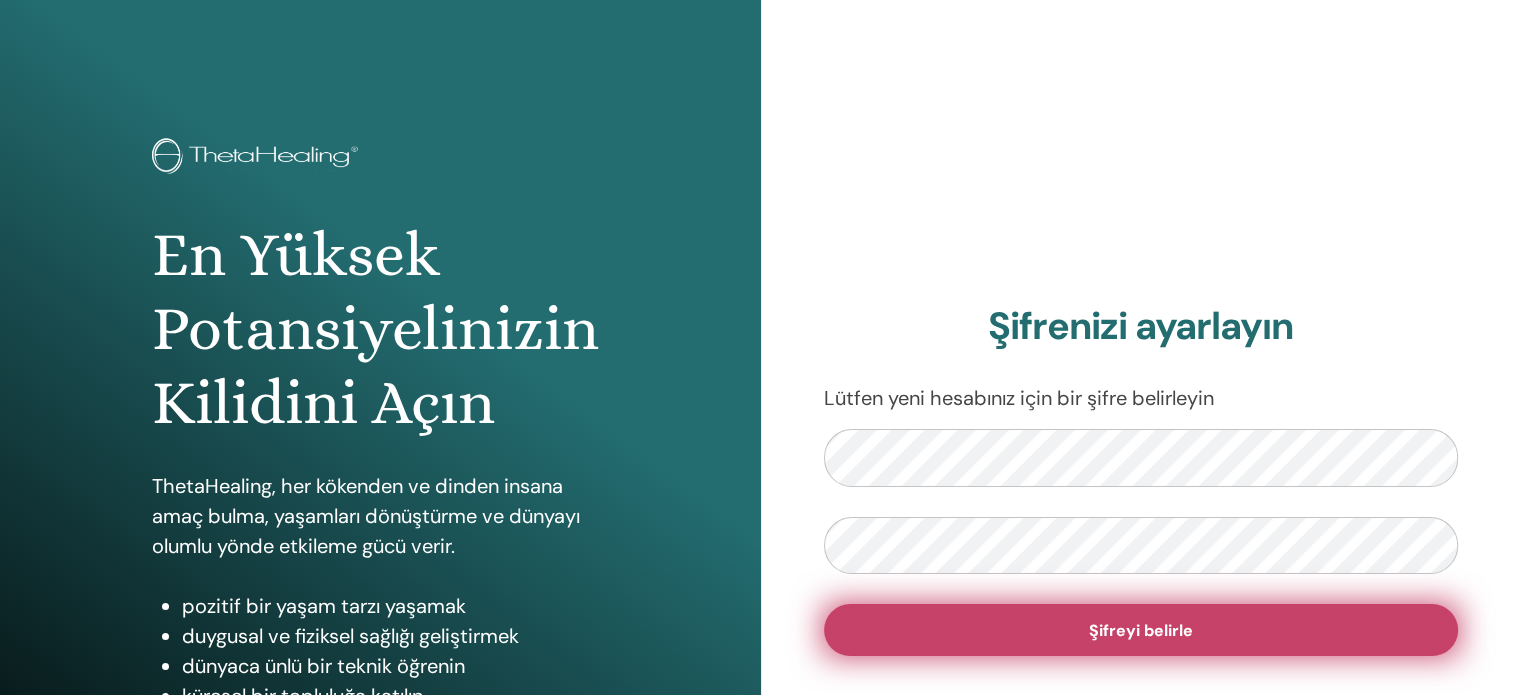 click on "Şifreyi belirle" at bounding box center (1141, 630) 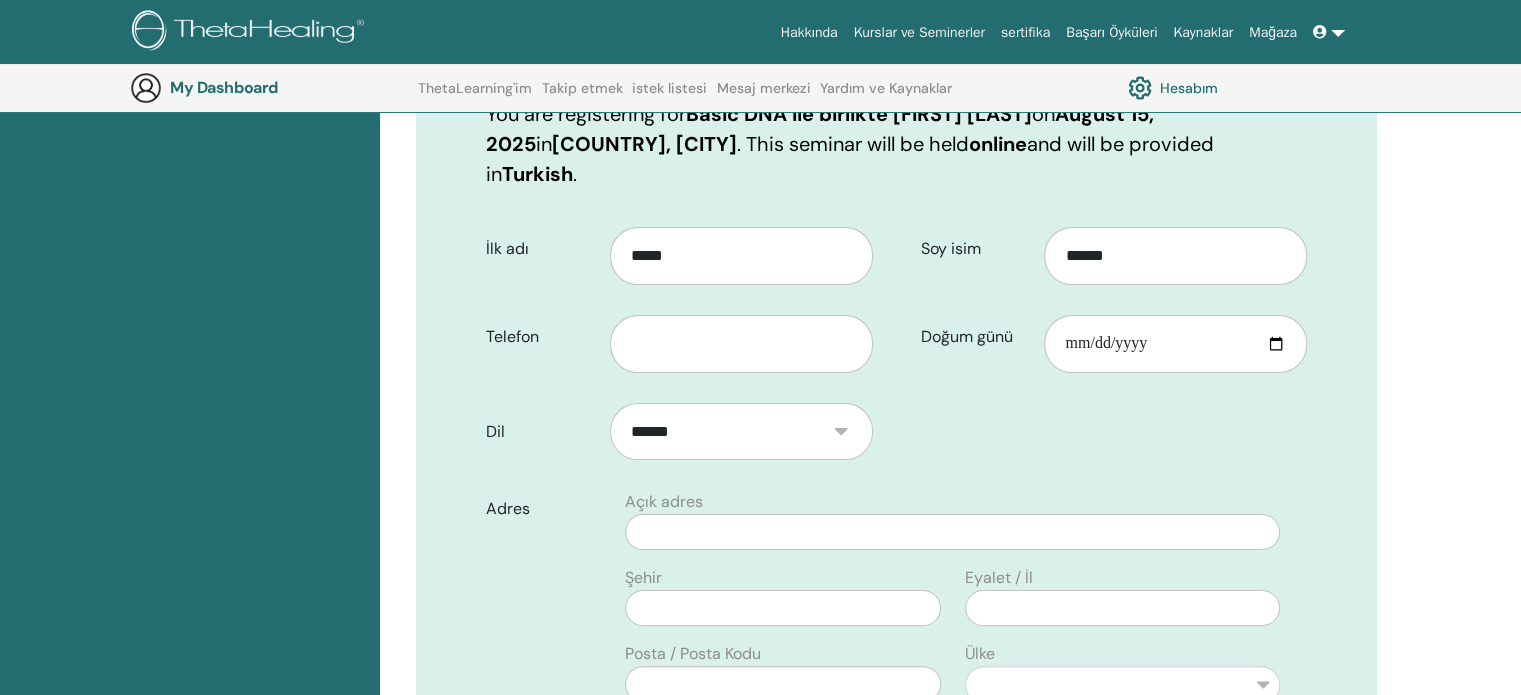 scroll, scrollTop: 348, scrollLeft: 0, axis: vertical 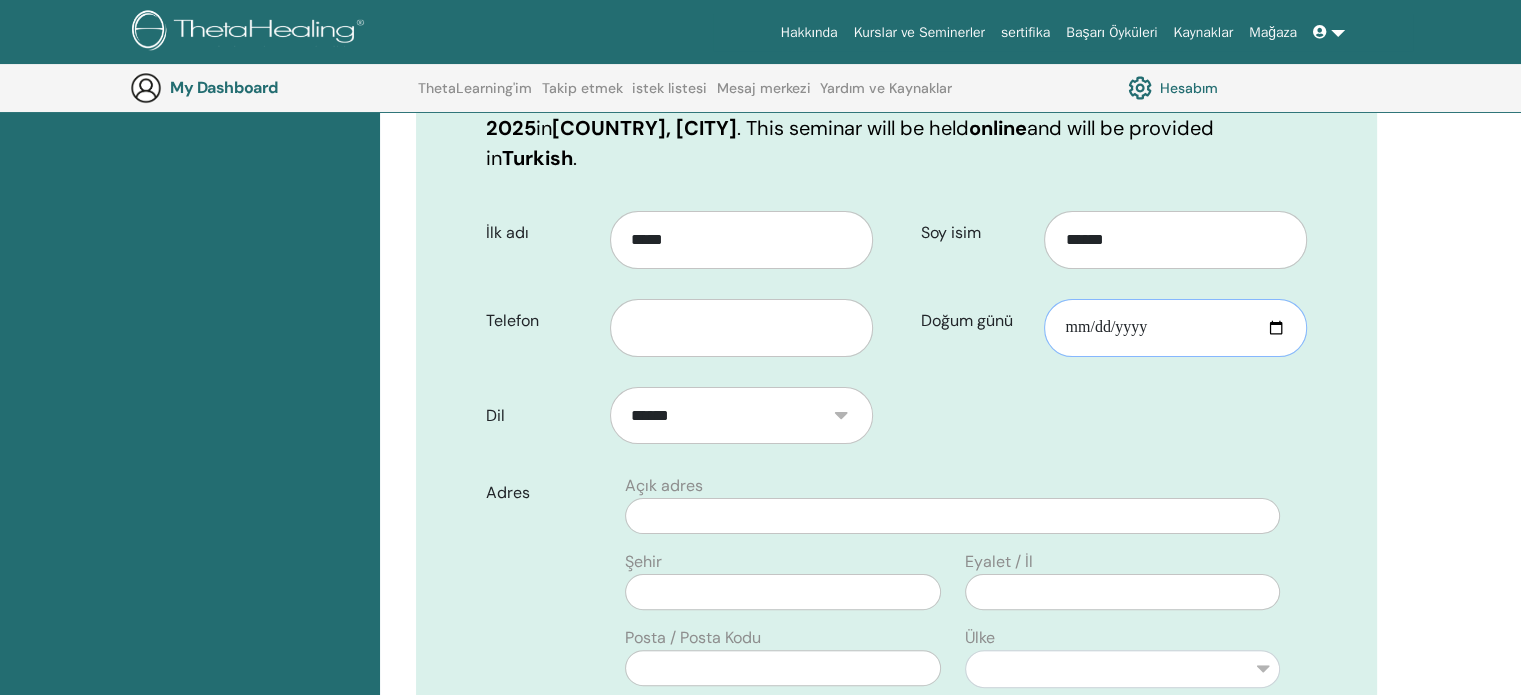 click on "Doğum günü" at bounding box center (1175, 328) 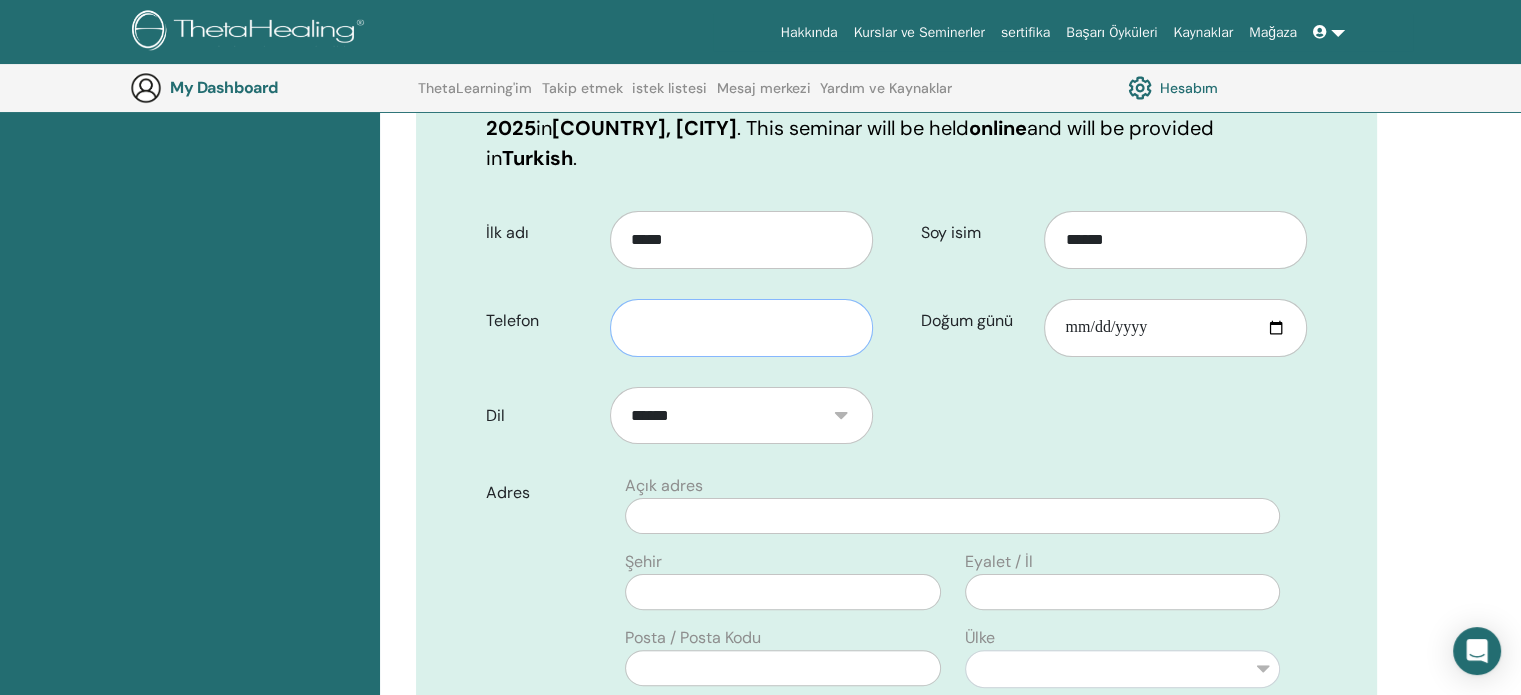 click at bounding box center (741, 328) 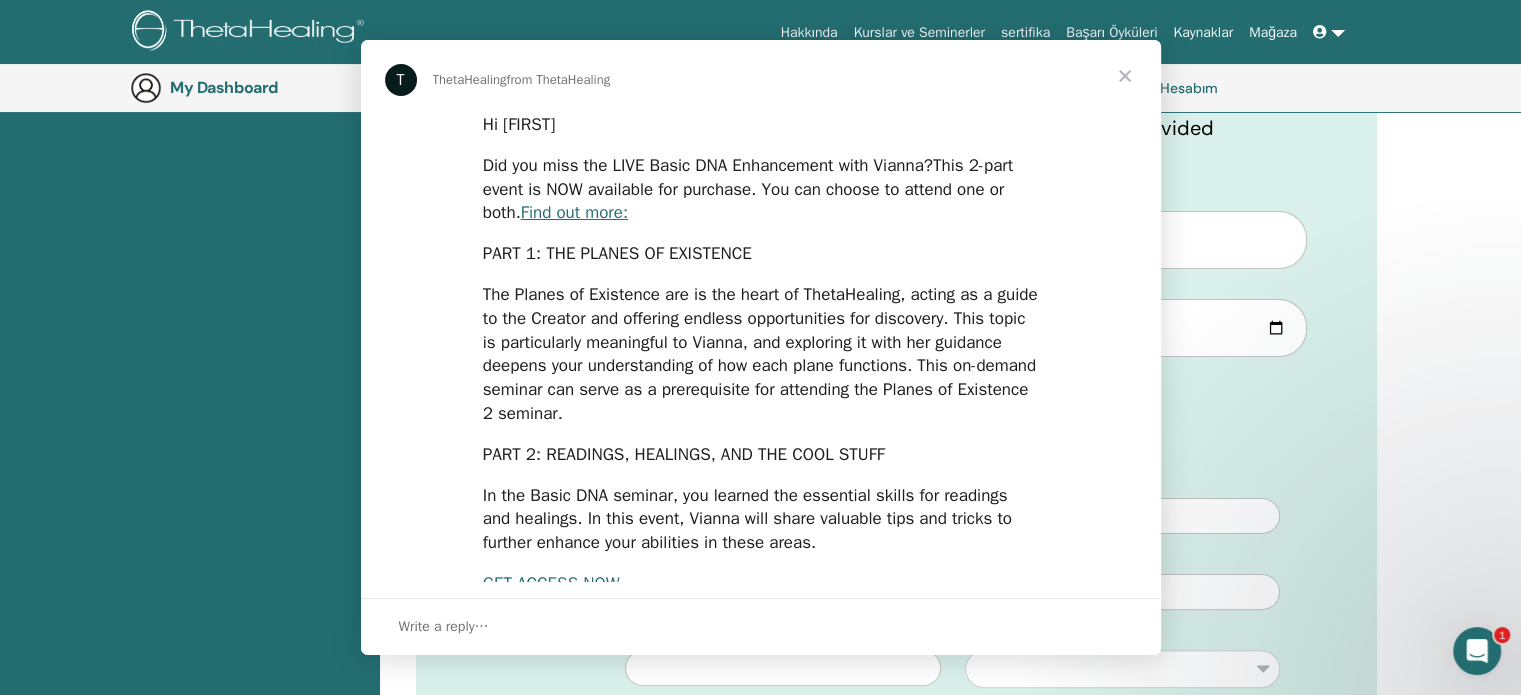 scroll, scrollTop: 0, scrollLeft: 0, axis: both 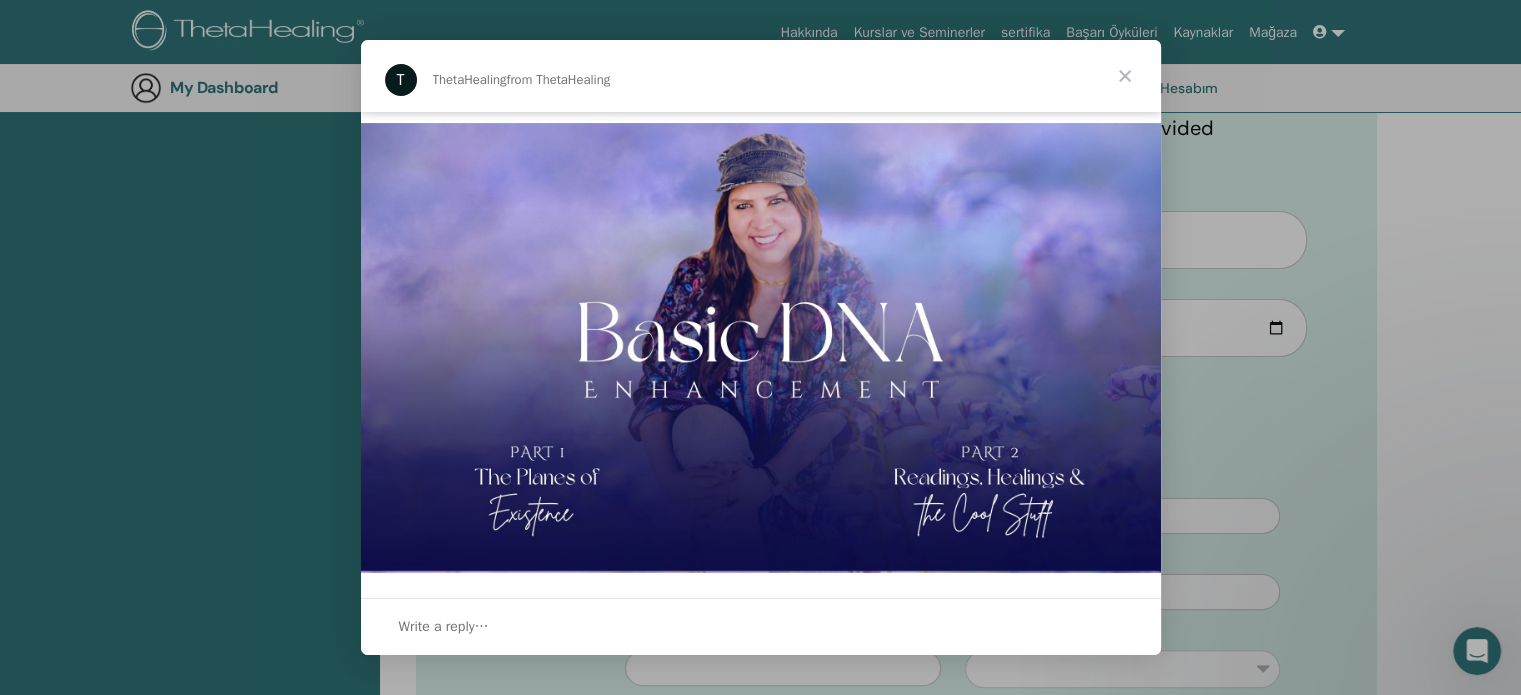 click at bounding box center (1125, 76) 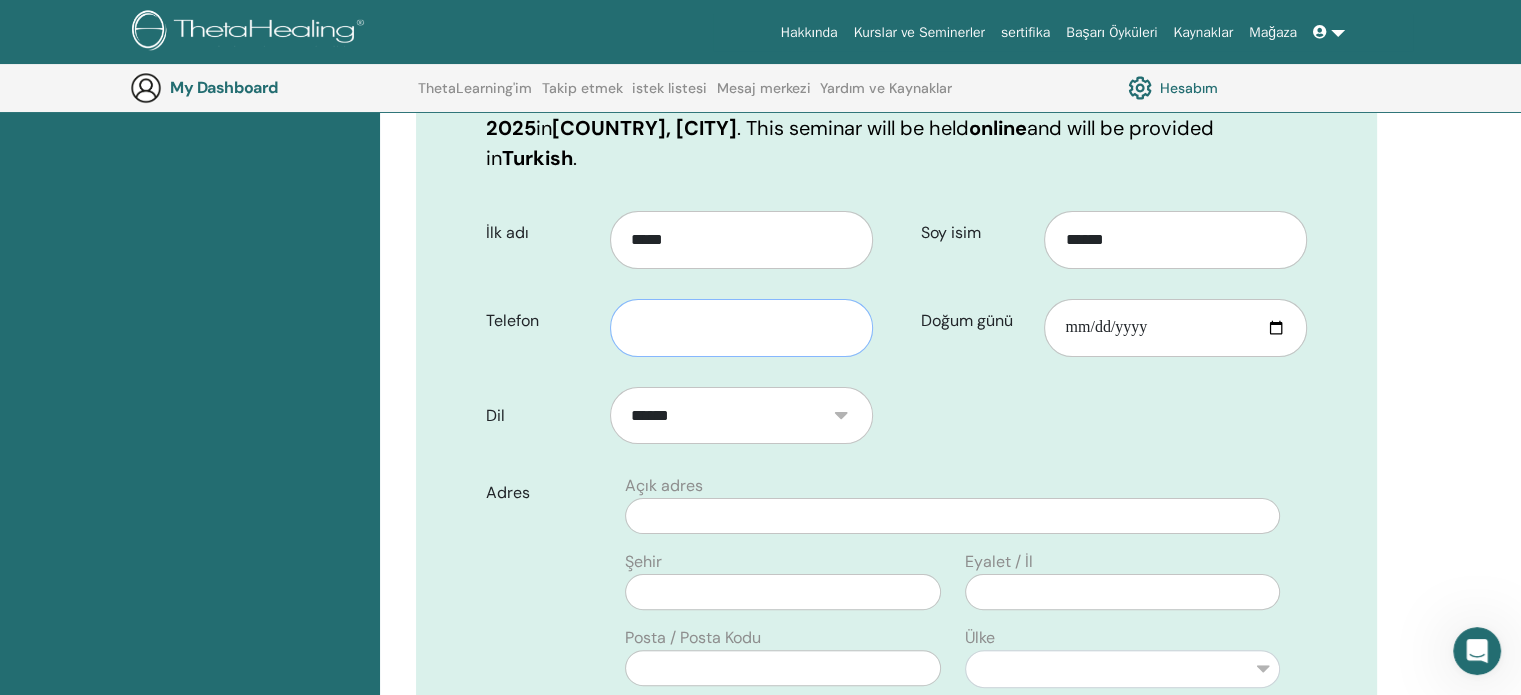 click at bounding box center (741, 328) 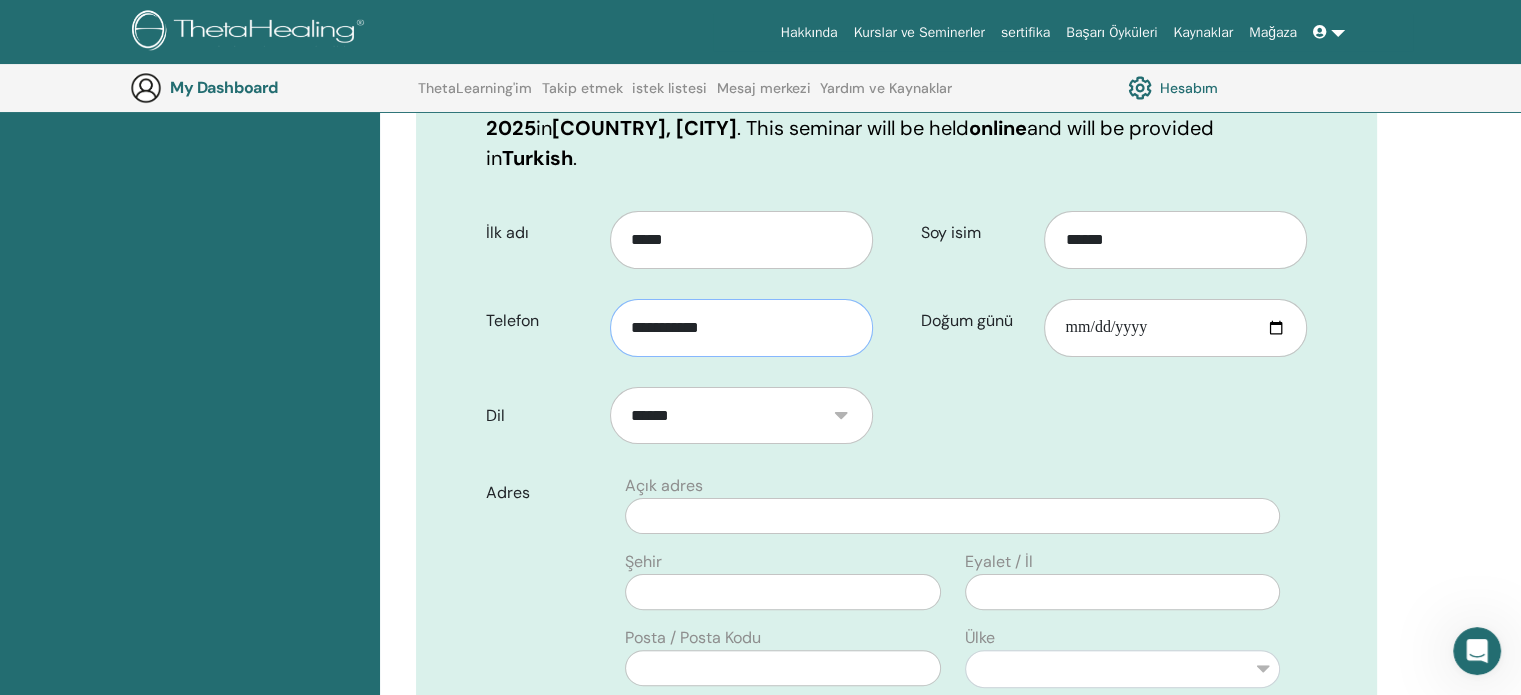 type on "**********" 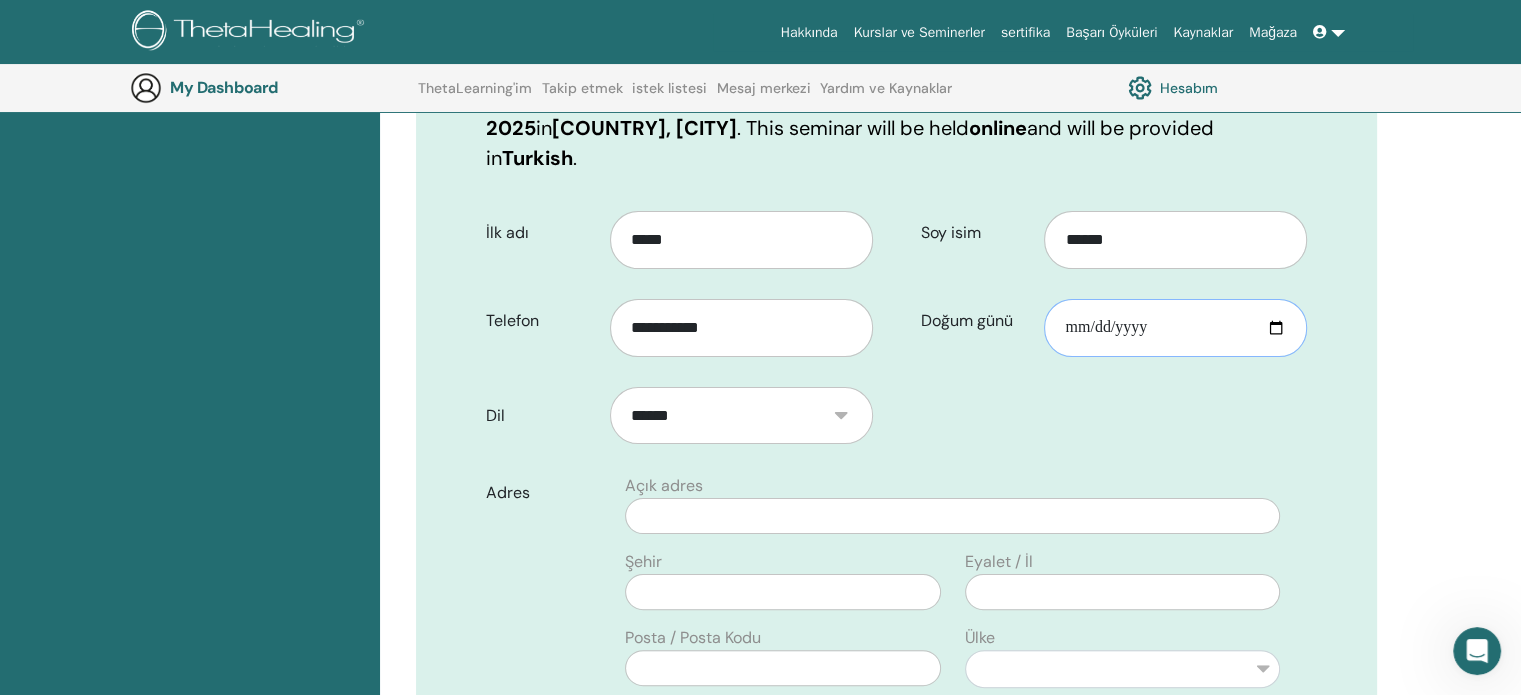click on "Doğum günü" at bounding box center (1175, 328) 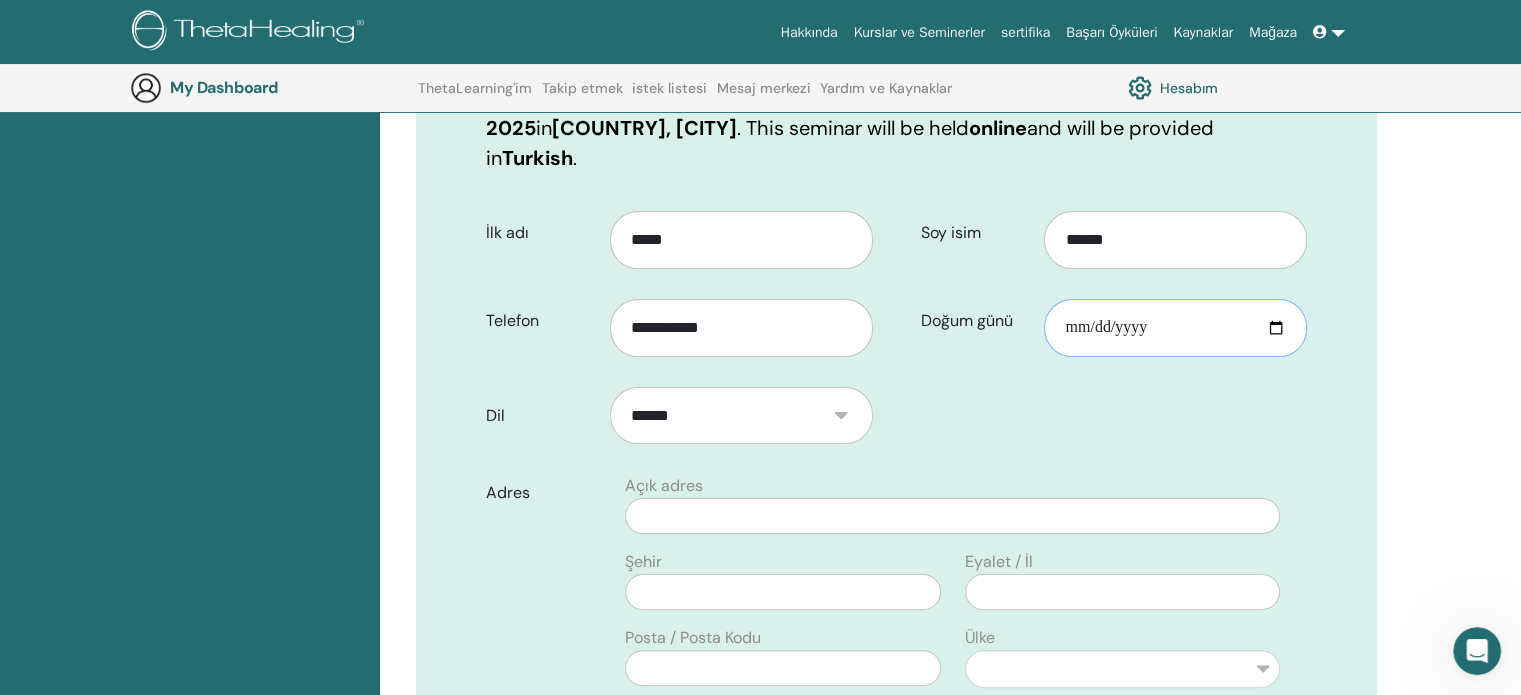 type on "**********" 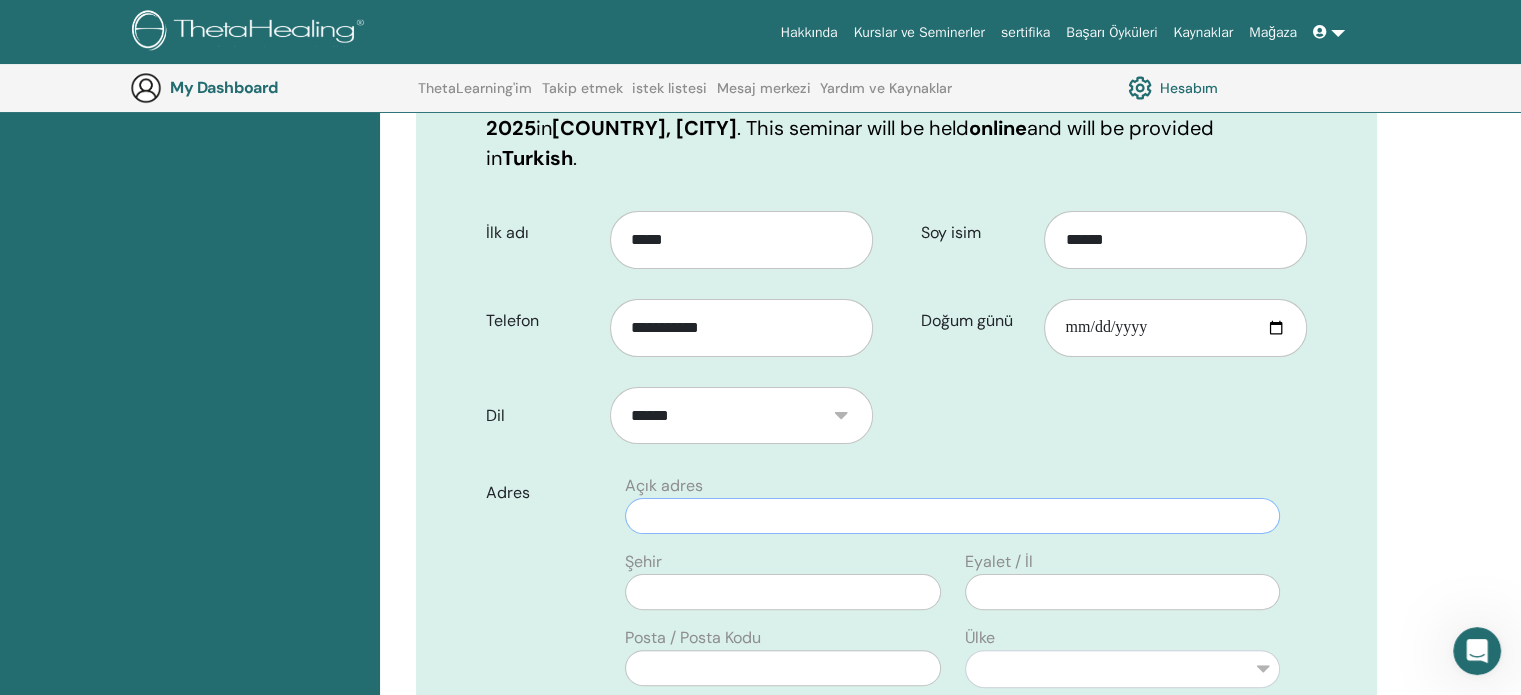 click at bounding box center (952, 516) 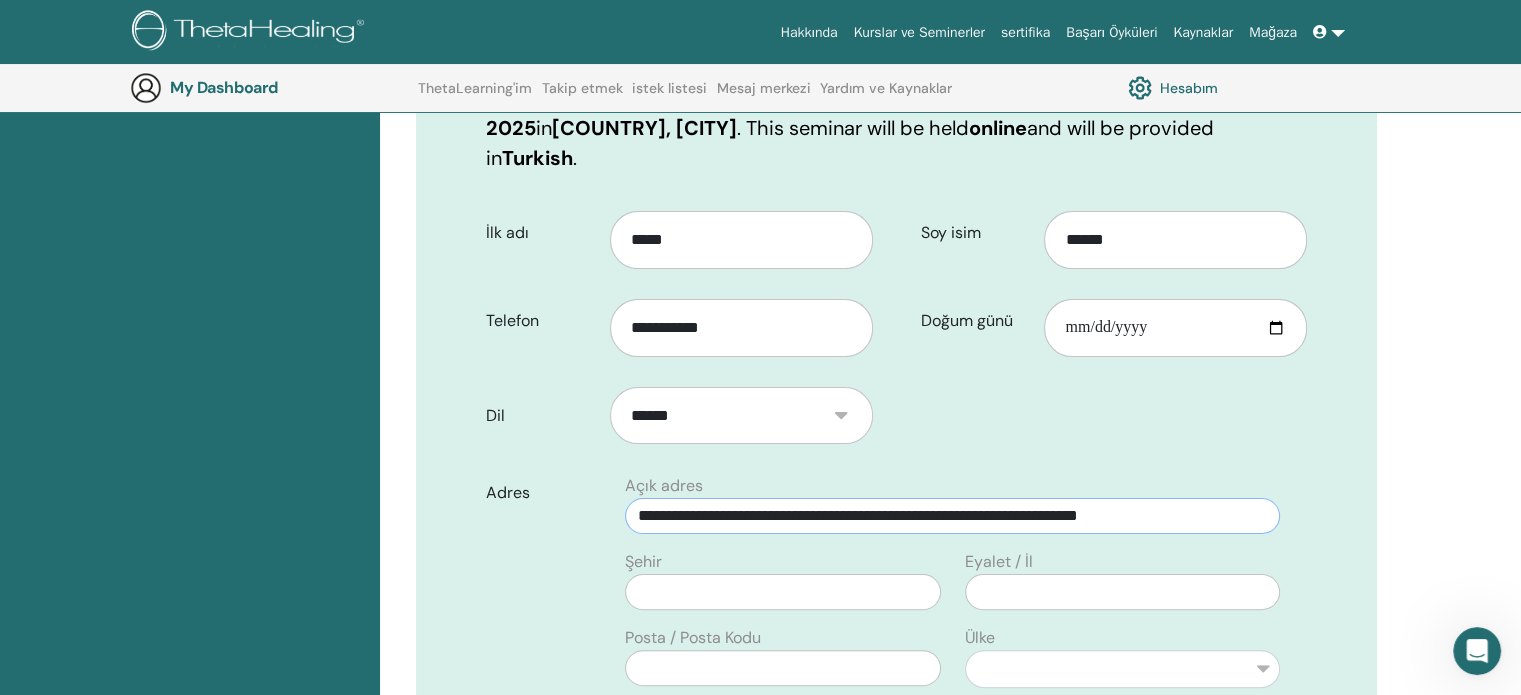 click on "**********" at bounding box center [952, 516] 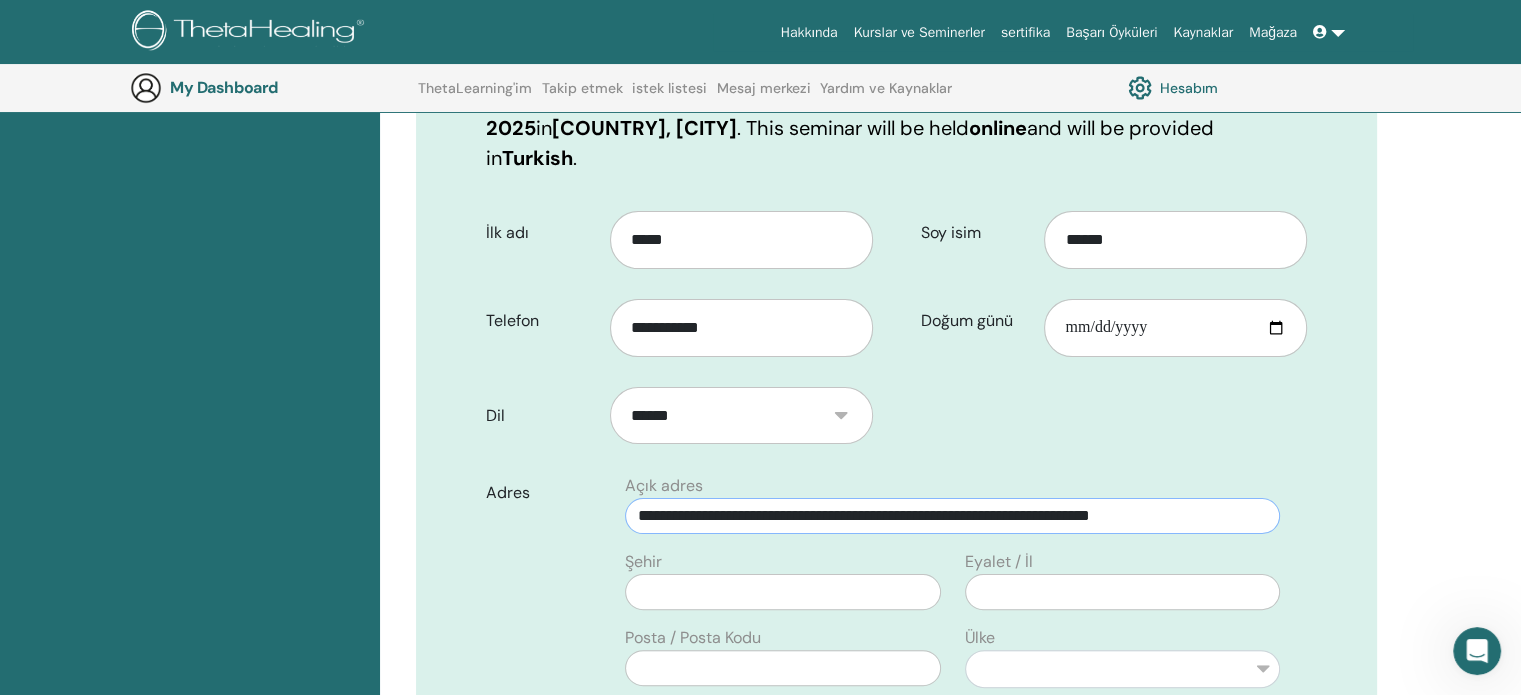 type on "**********" 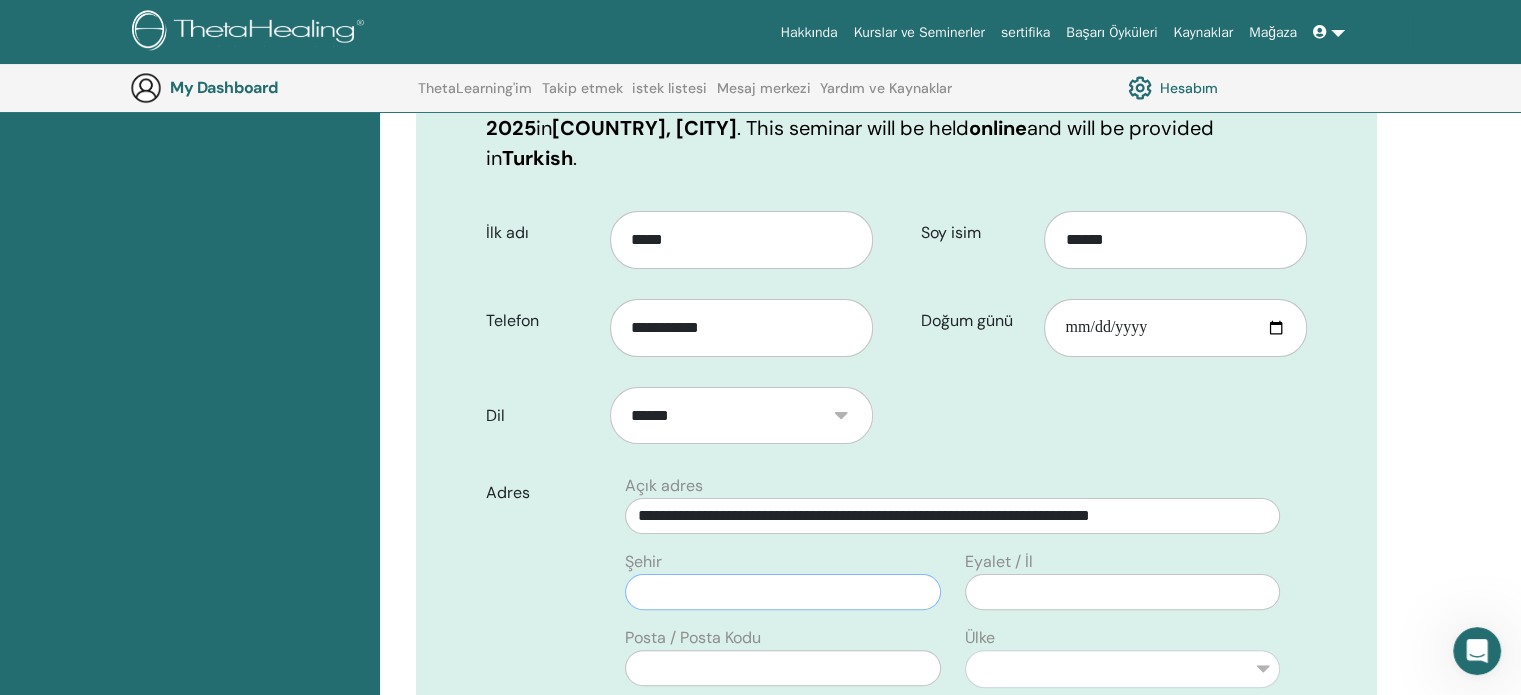 click at bounding box center (782, 592) 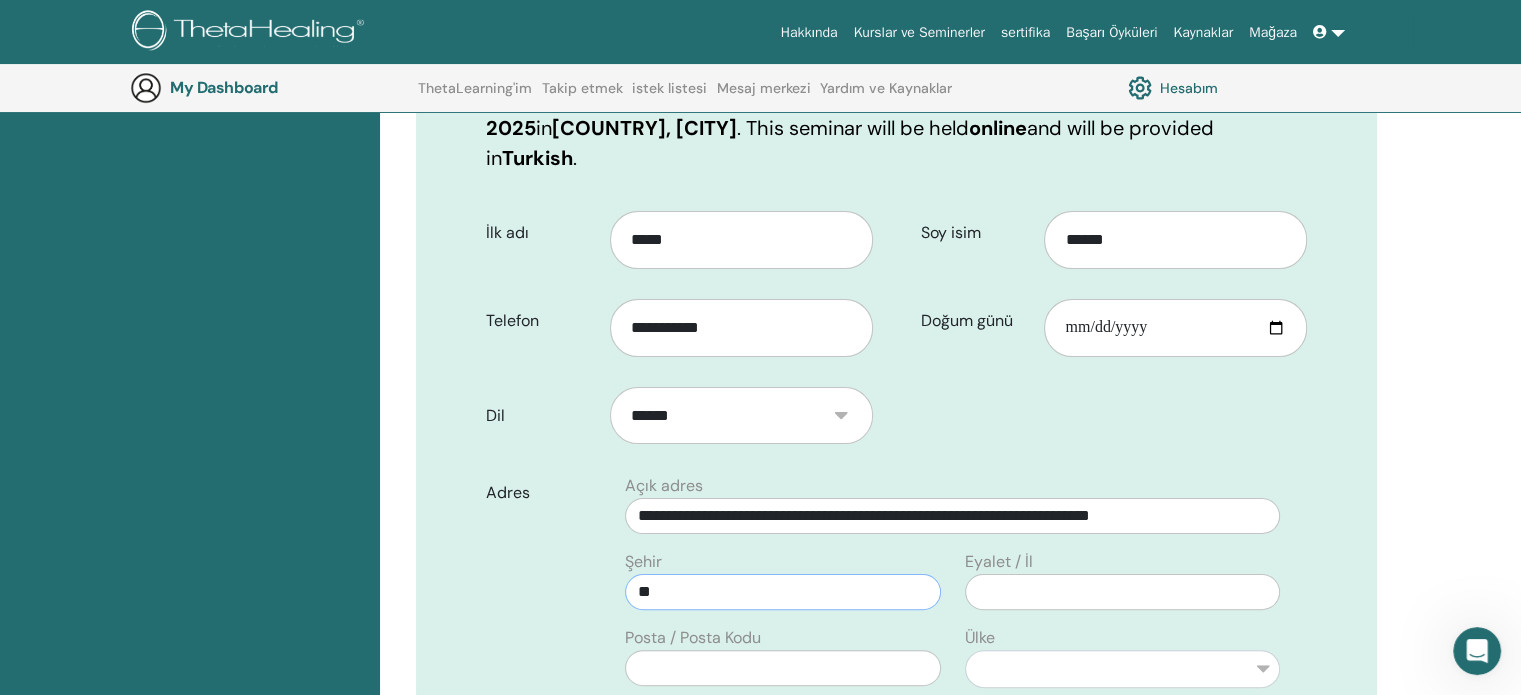 type on "*" 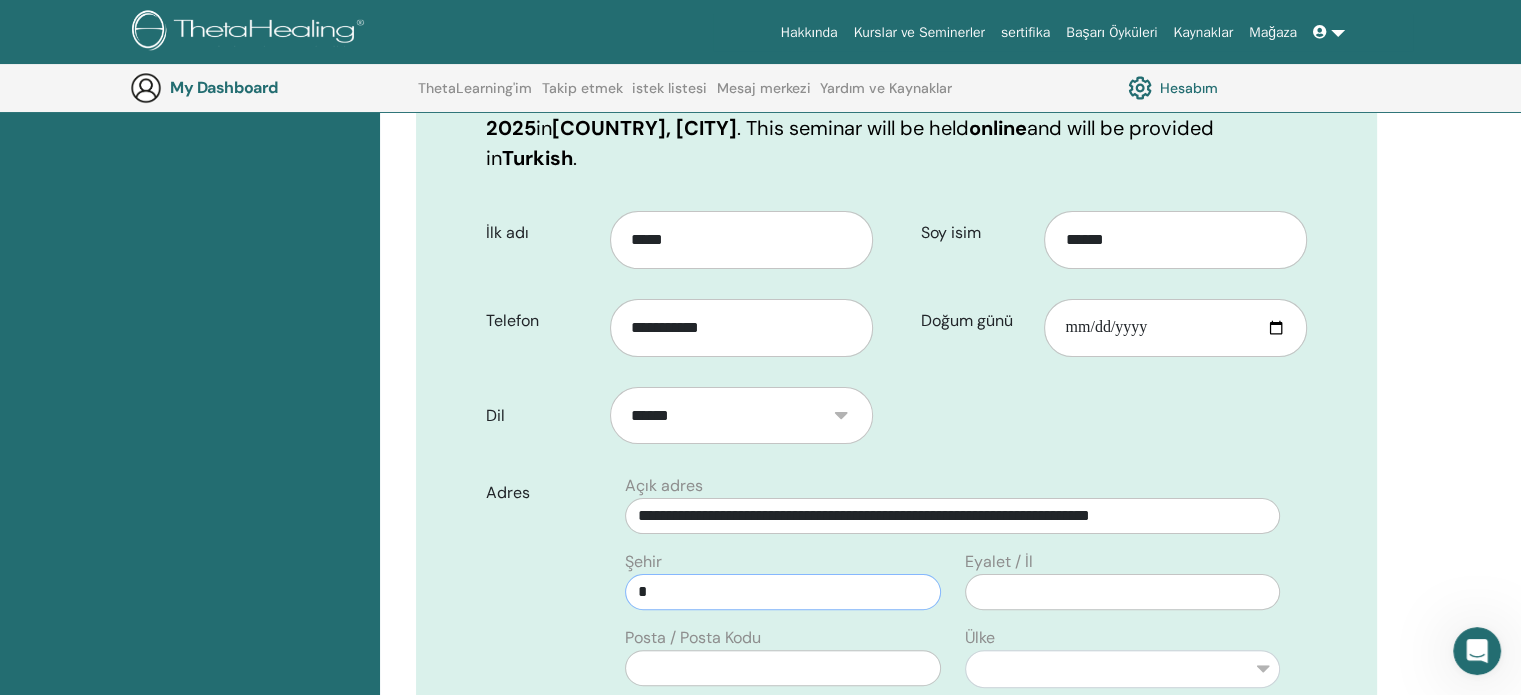 type 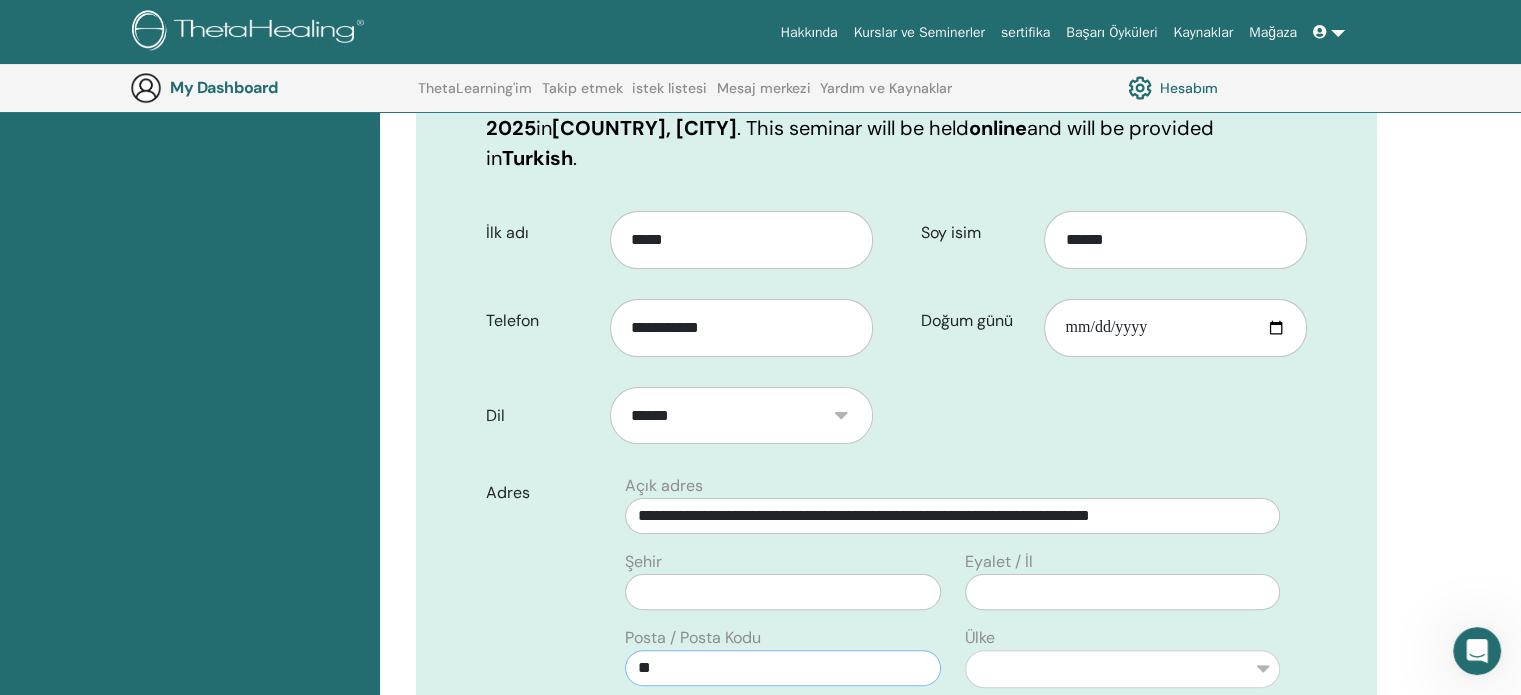 type on "*" 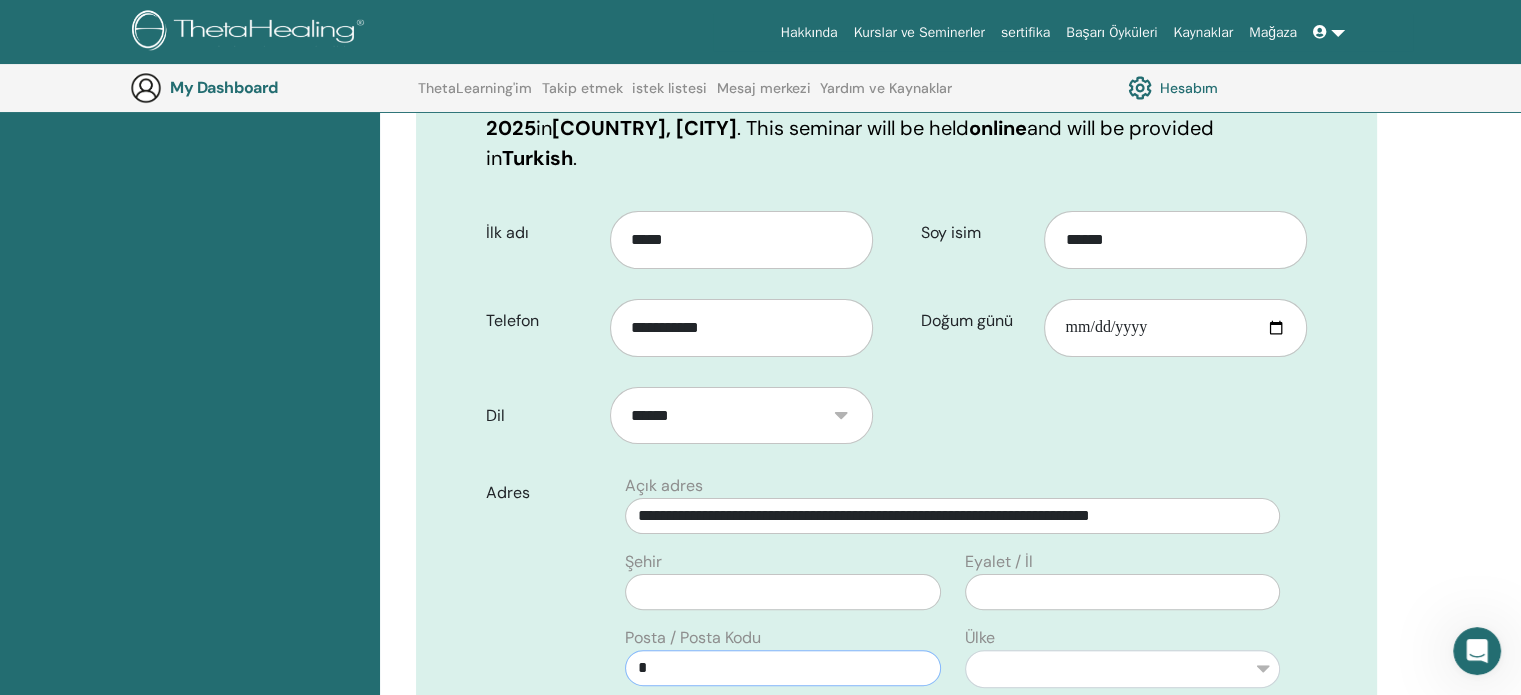 type 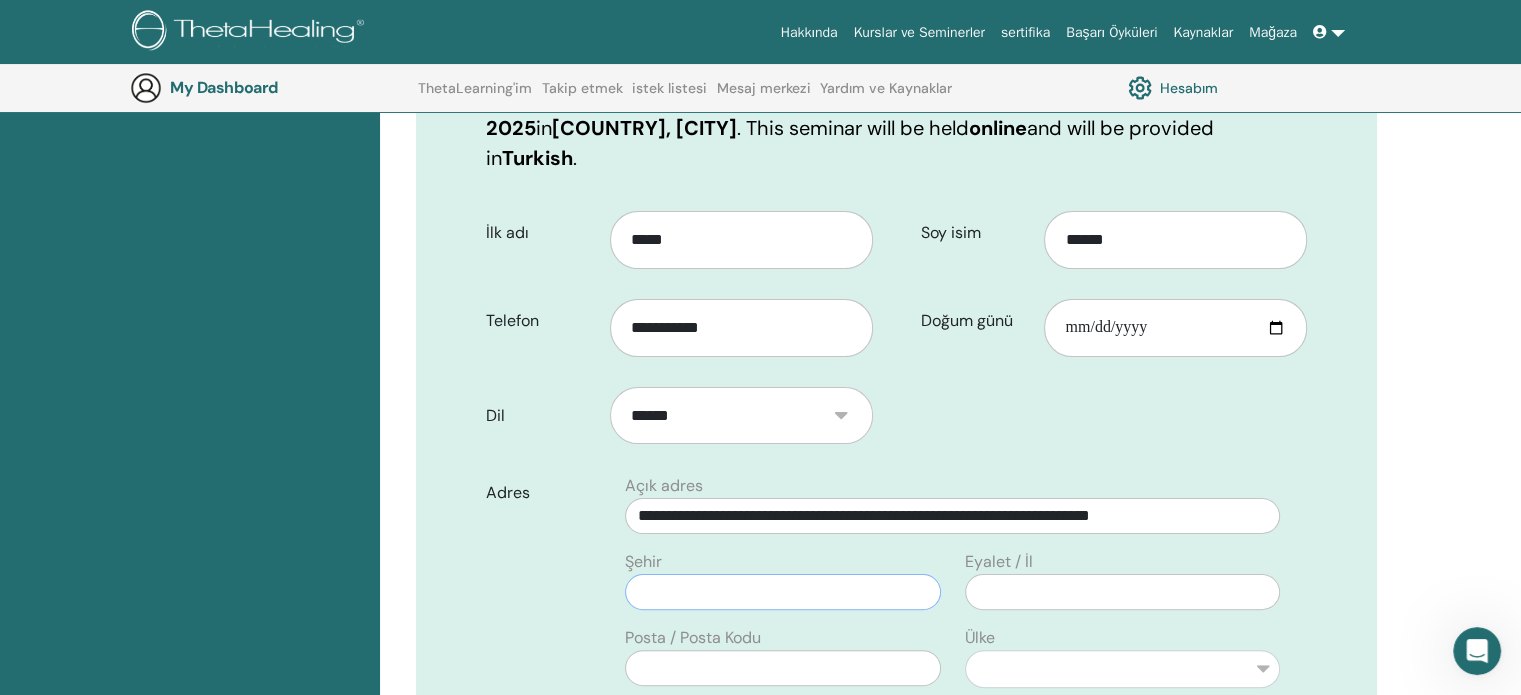 click at bounding box center (782, 592) 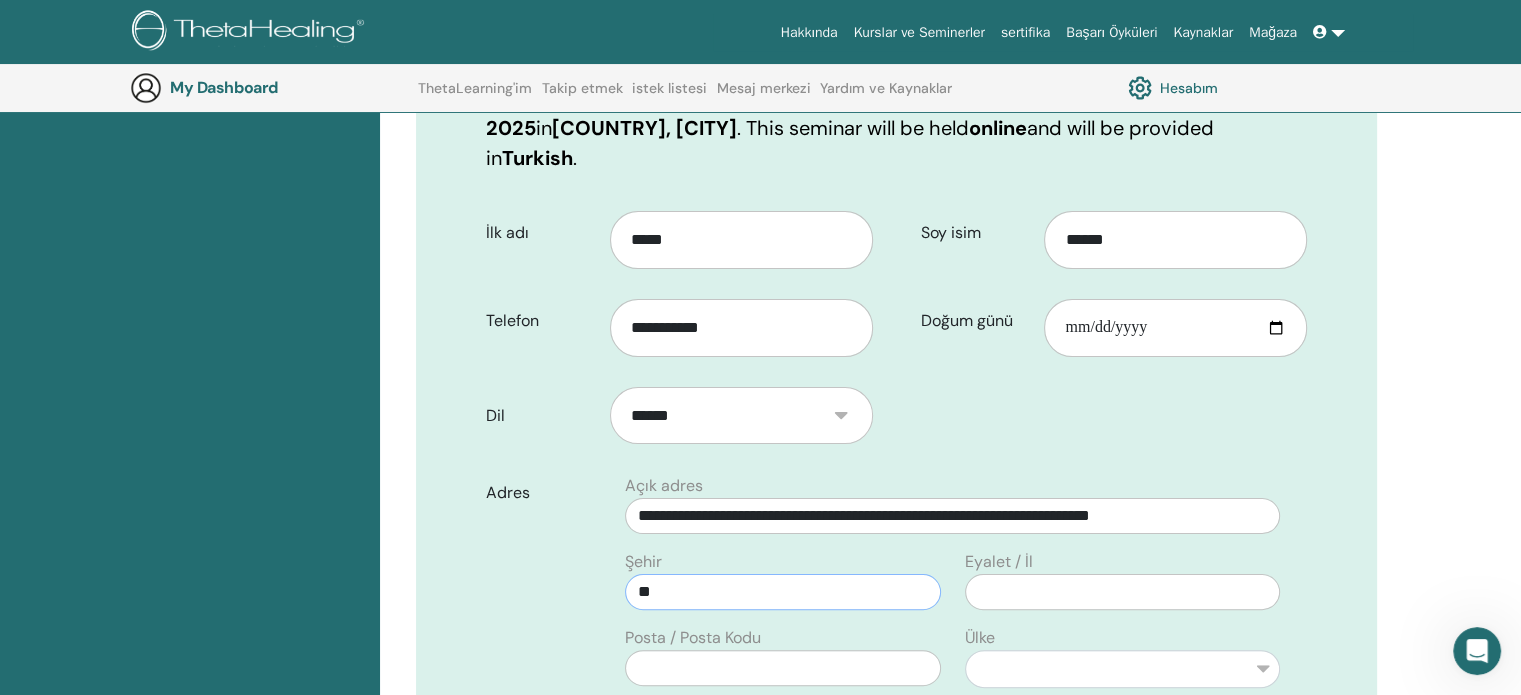 type on "*" 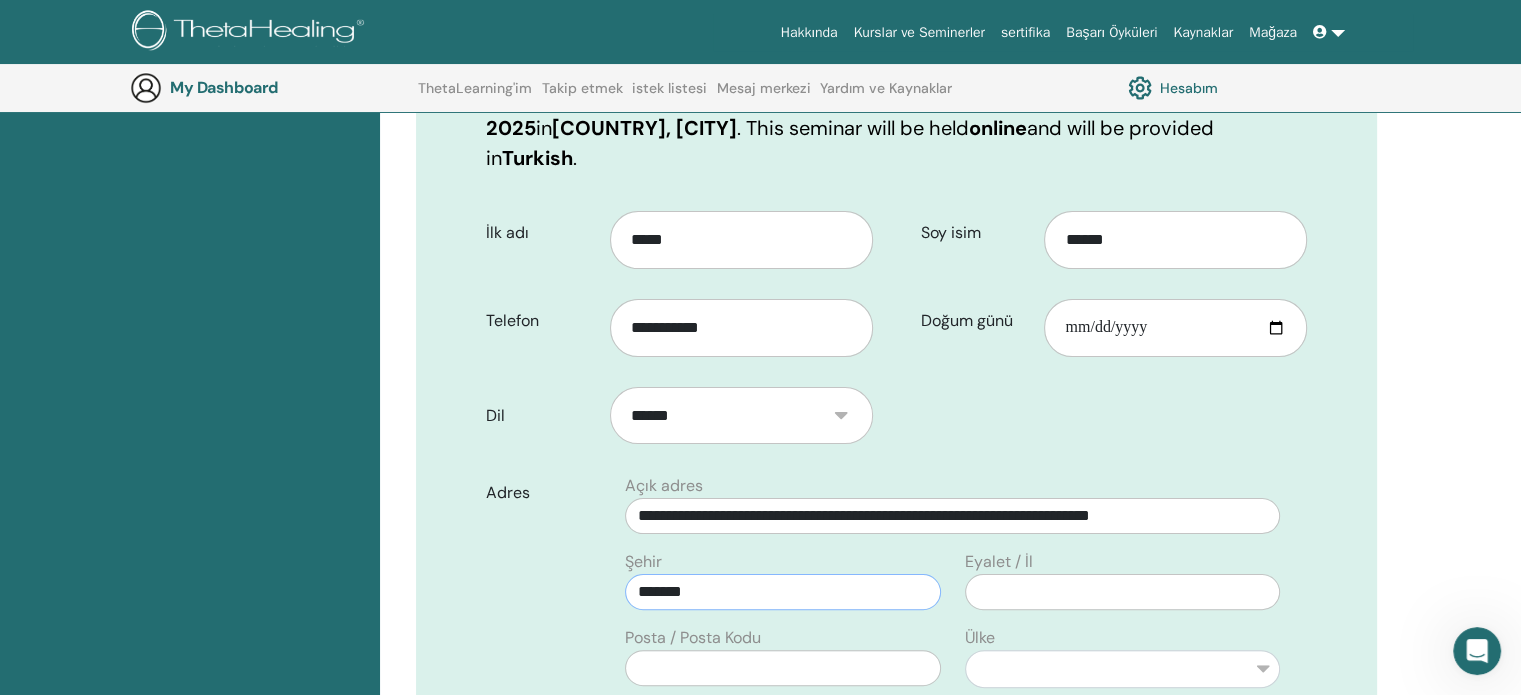 type on "*******" 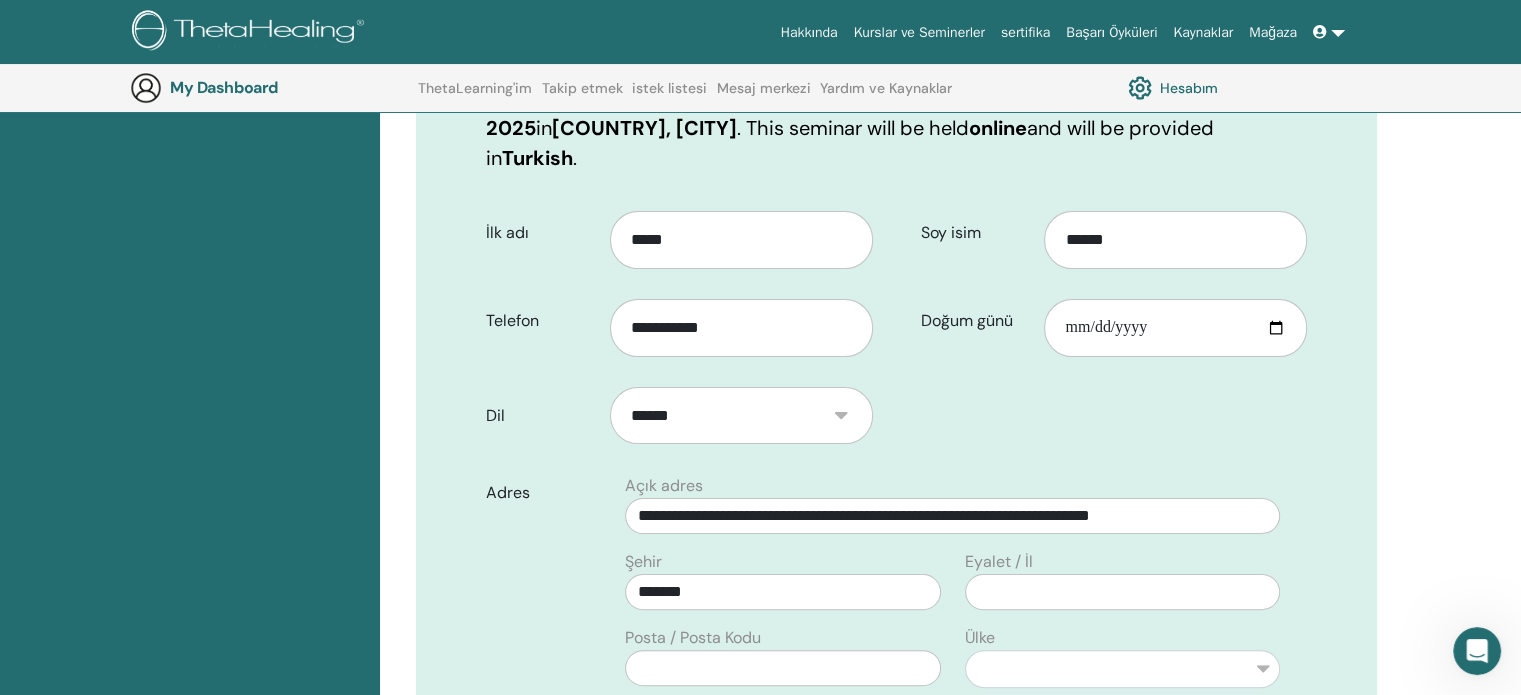 drag, startPoint x: 957, startPoint y: 562, endPoint x: 1006, endPoint y: 562, distance: 49 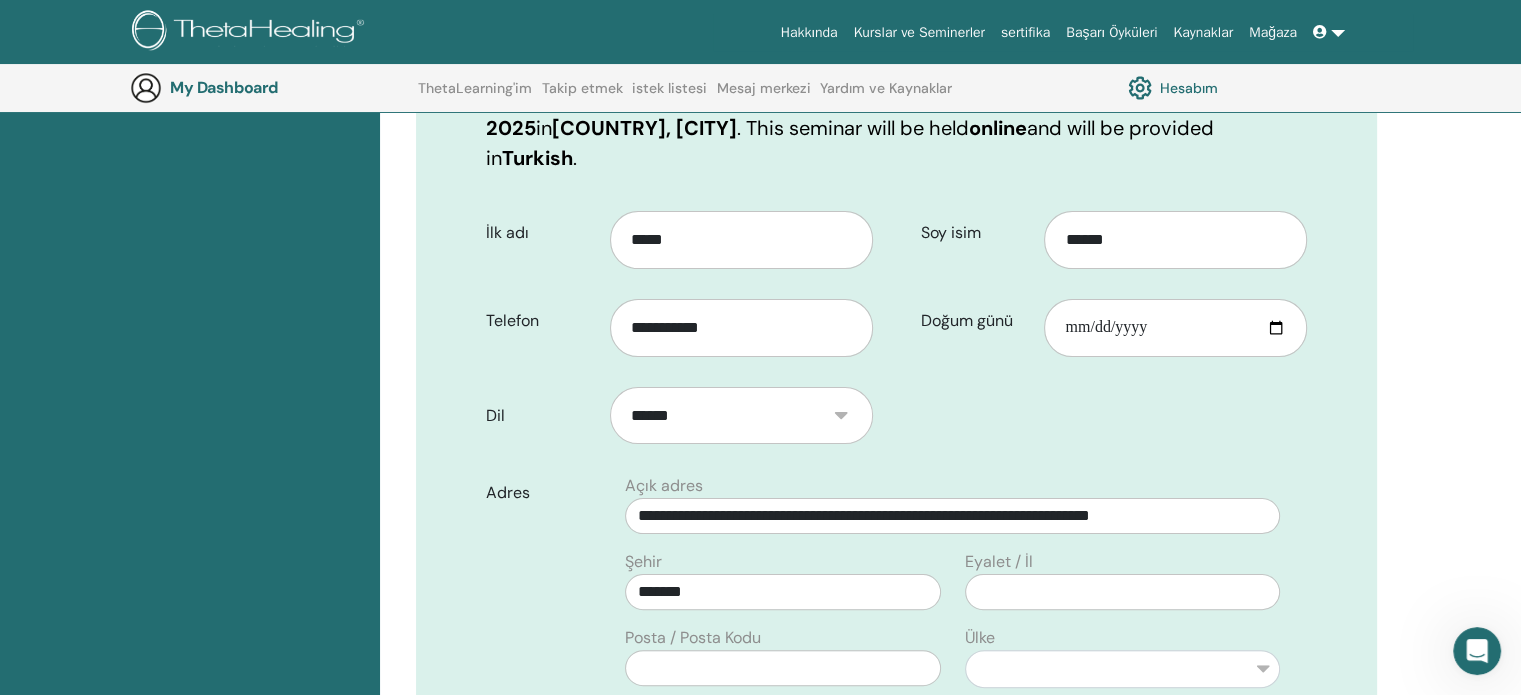 click on "Eyalet / İl" at bounding box center [1122, 580] 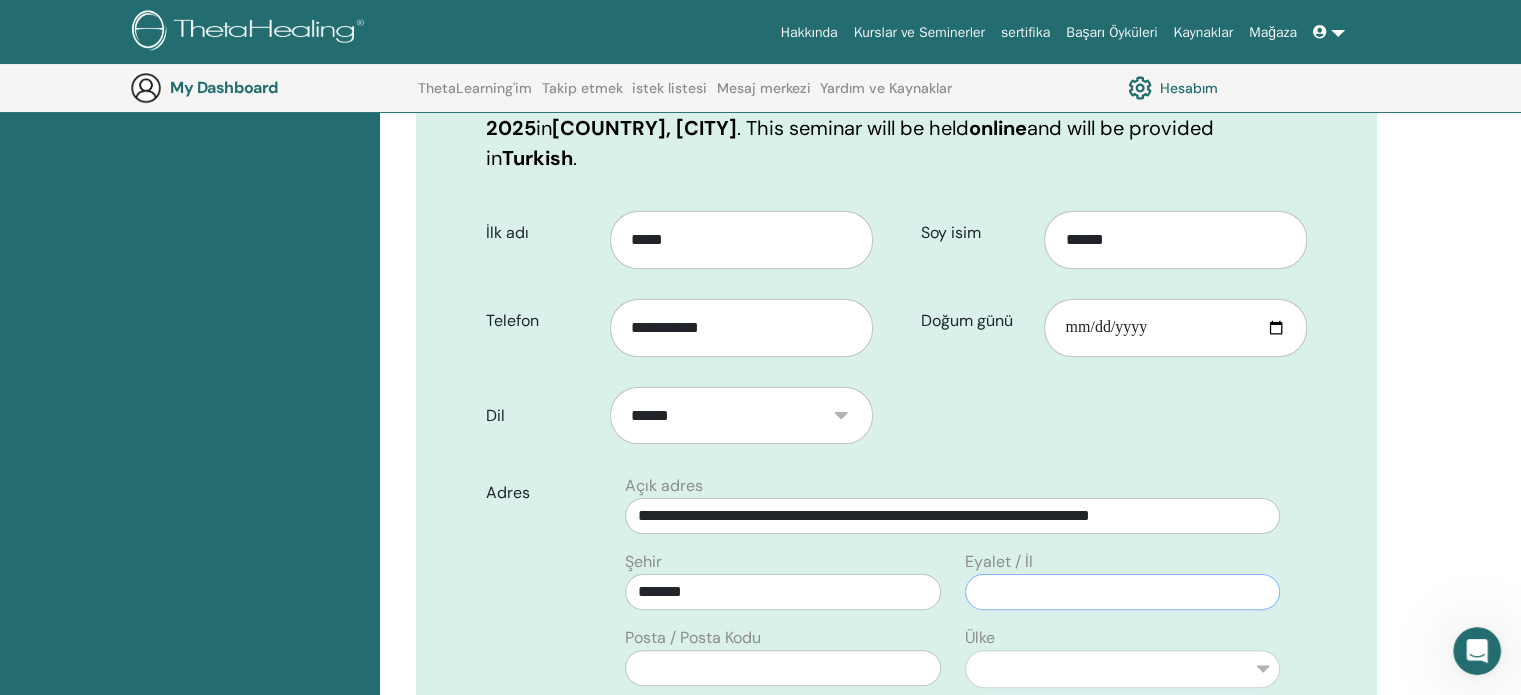 click at bounding box center [1122, 592] 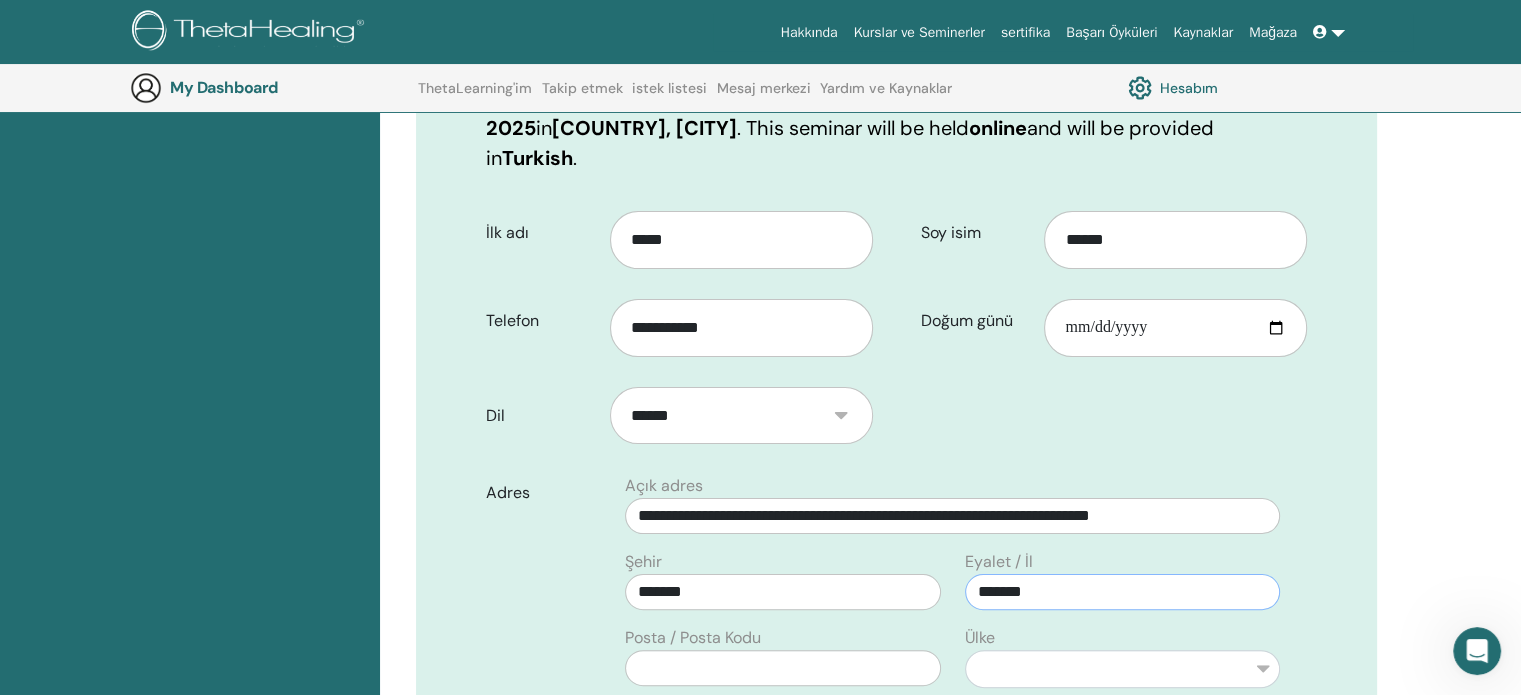 type on "*******" 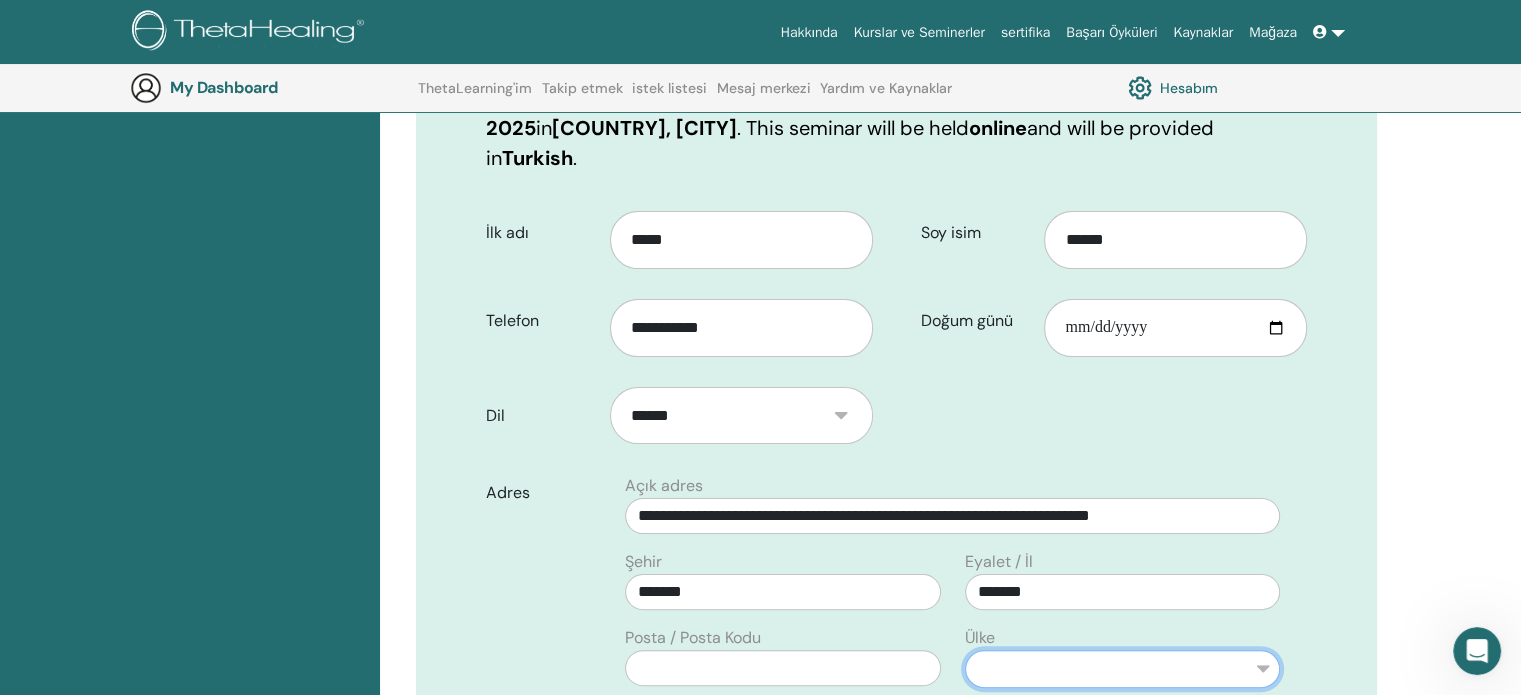 click on "**********" at bounding box center [1122, 669] 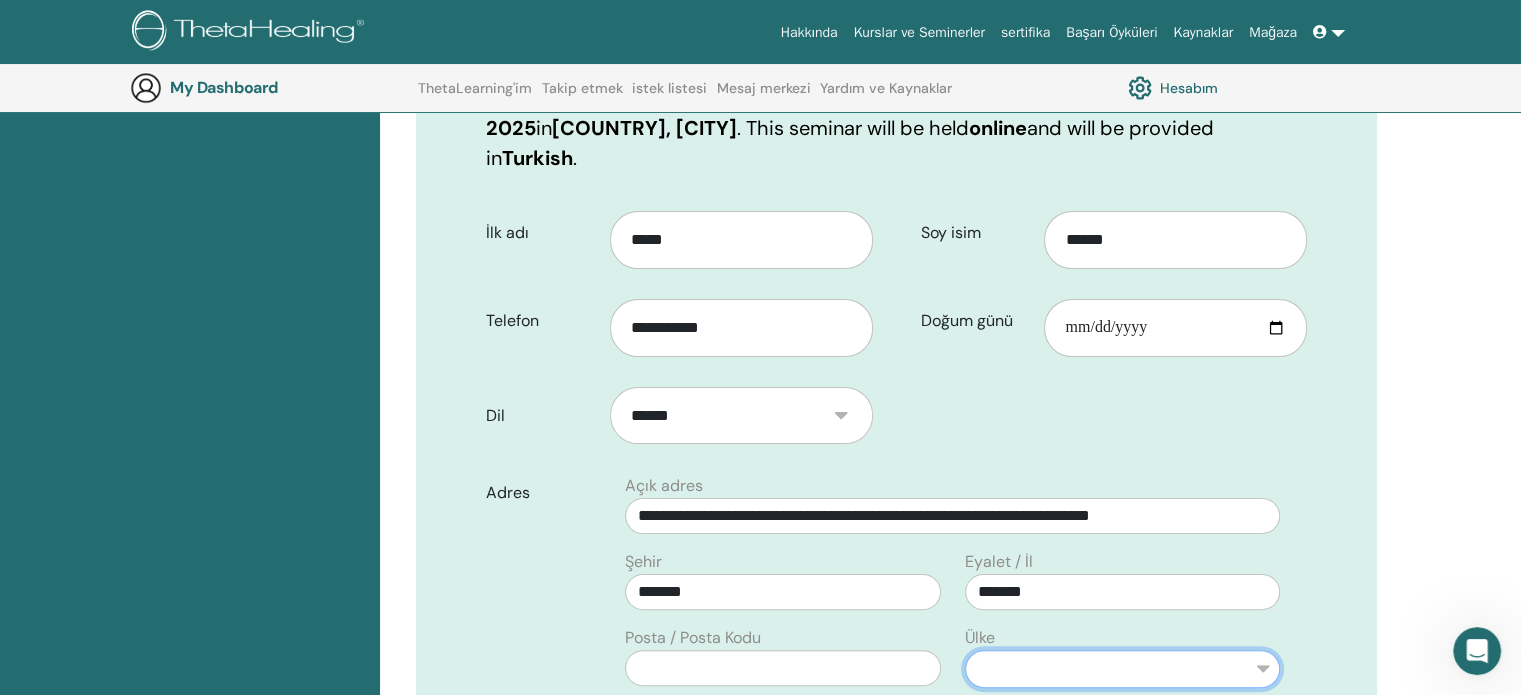 select on "**" 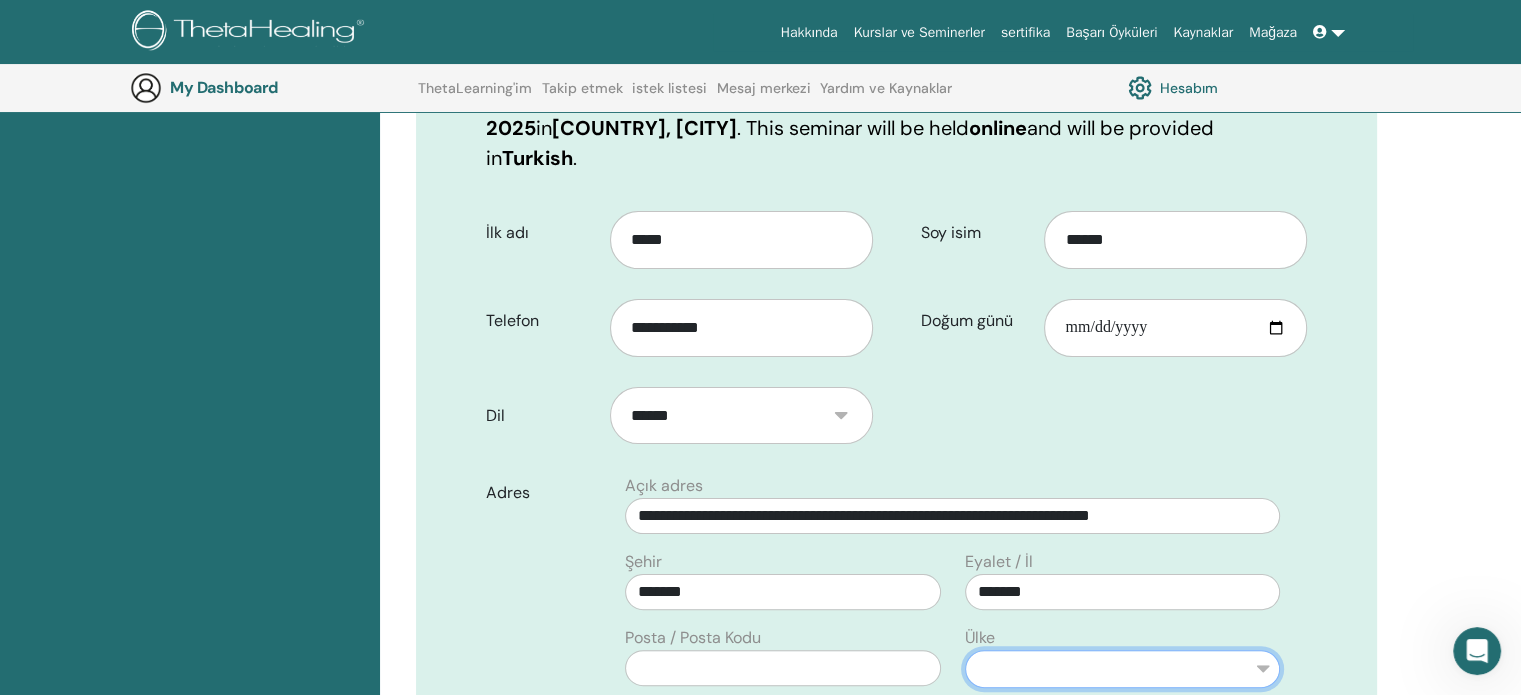 click on "**********" at bounding box center (1122, 669) 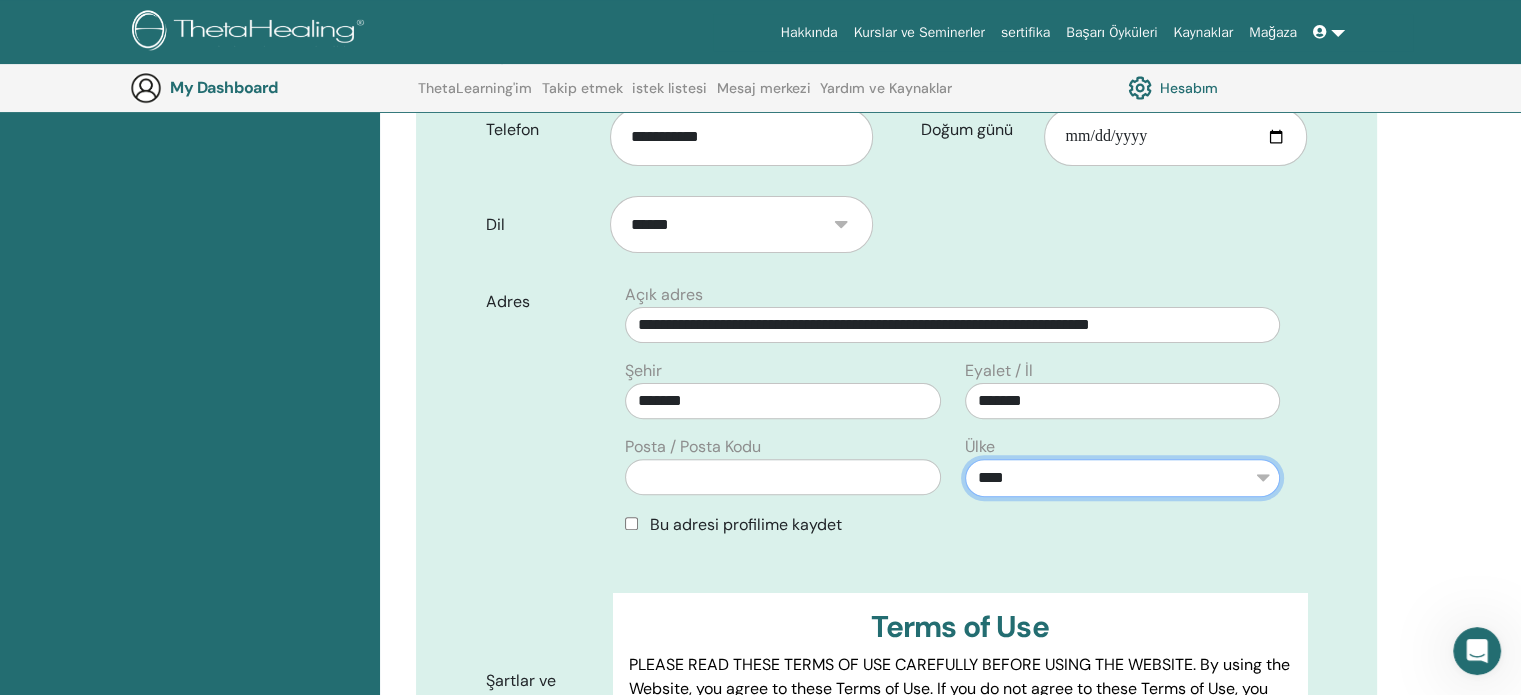scroll, scrollTop: 548, scrollLeft: 0, axis: vertical 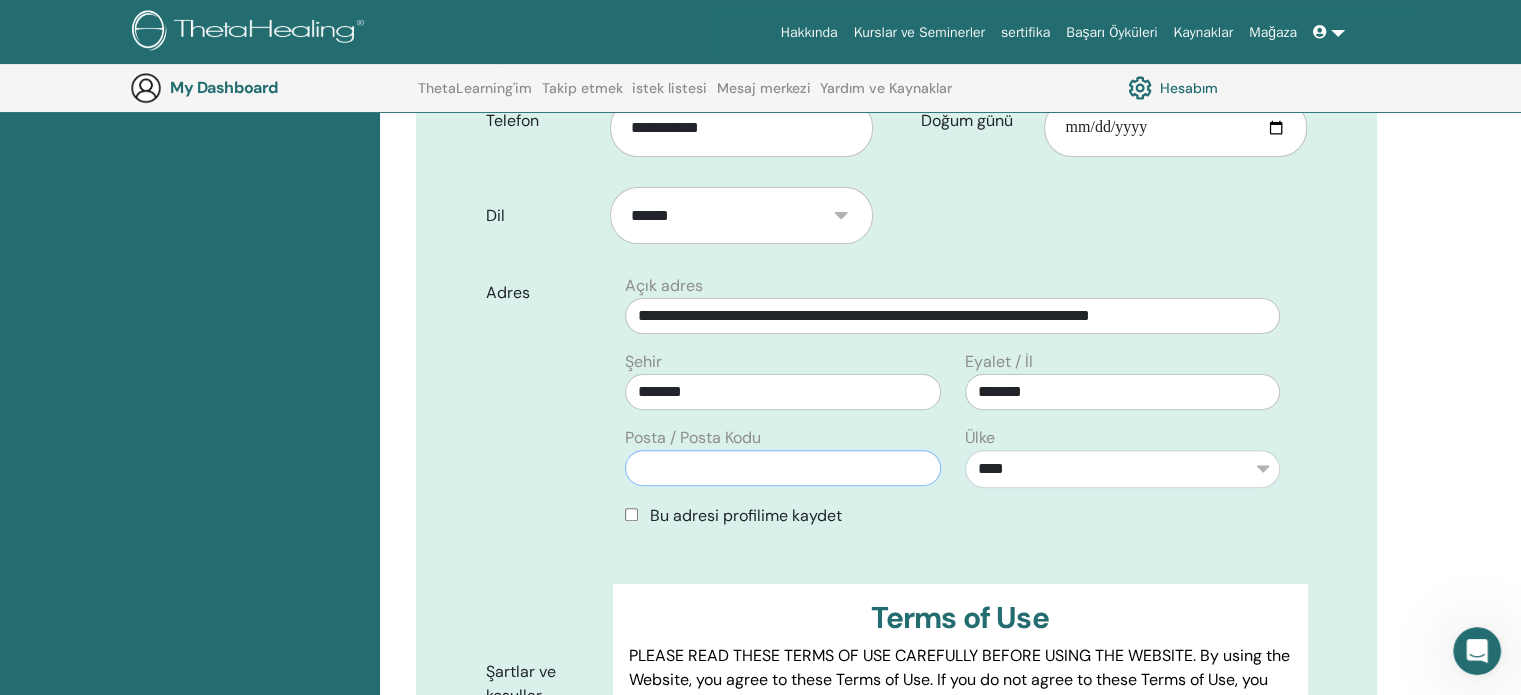 click at bounding box center [782, 468] 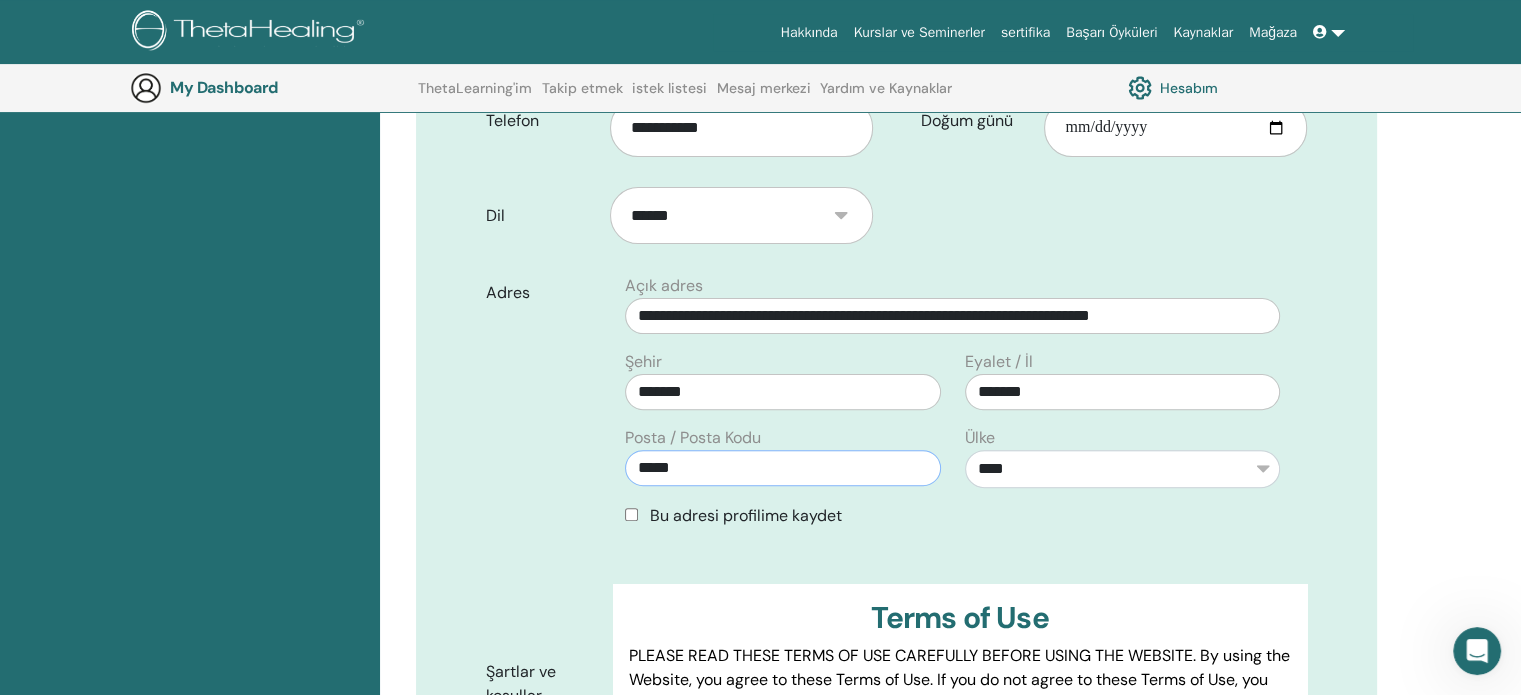 type on "*****" 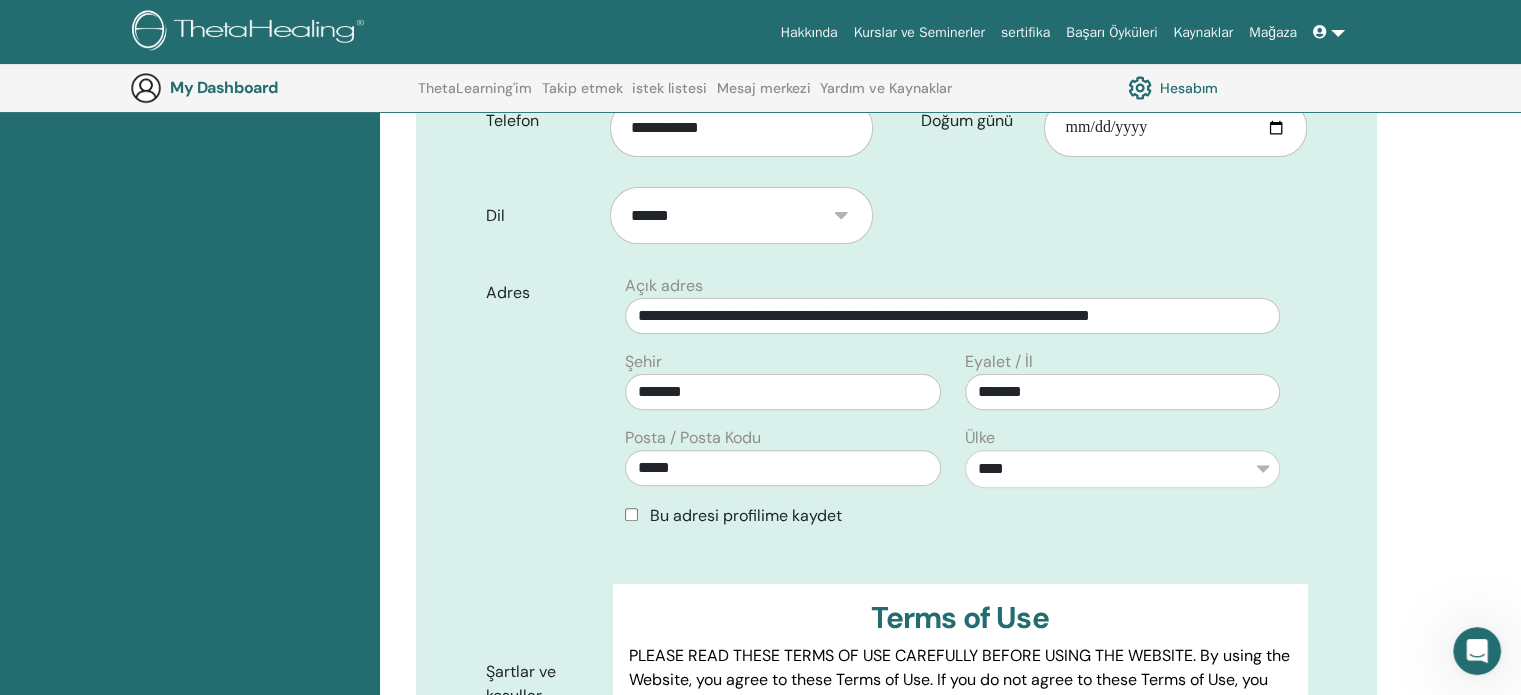 click on "Bu adresi profilime kaydet" at bounding box center [952, 516] 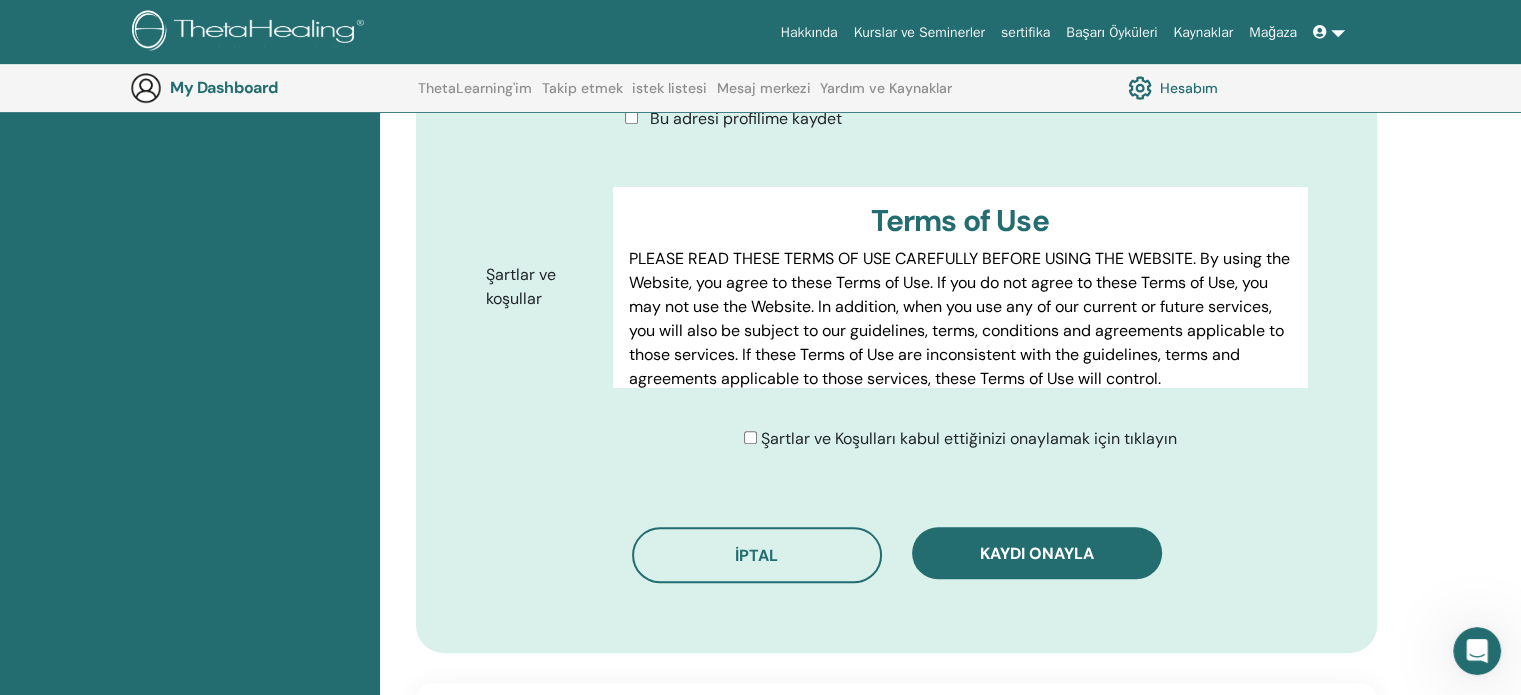 scroll, scrollTop: 948, scrollLeft: 0, axis: vertical 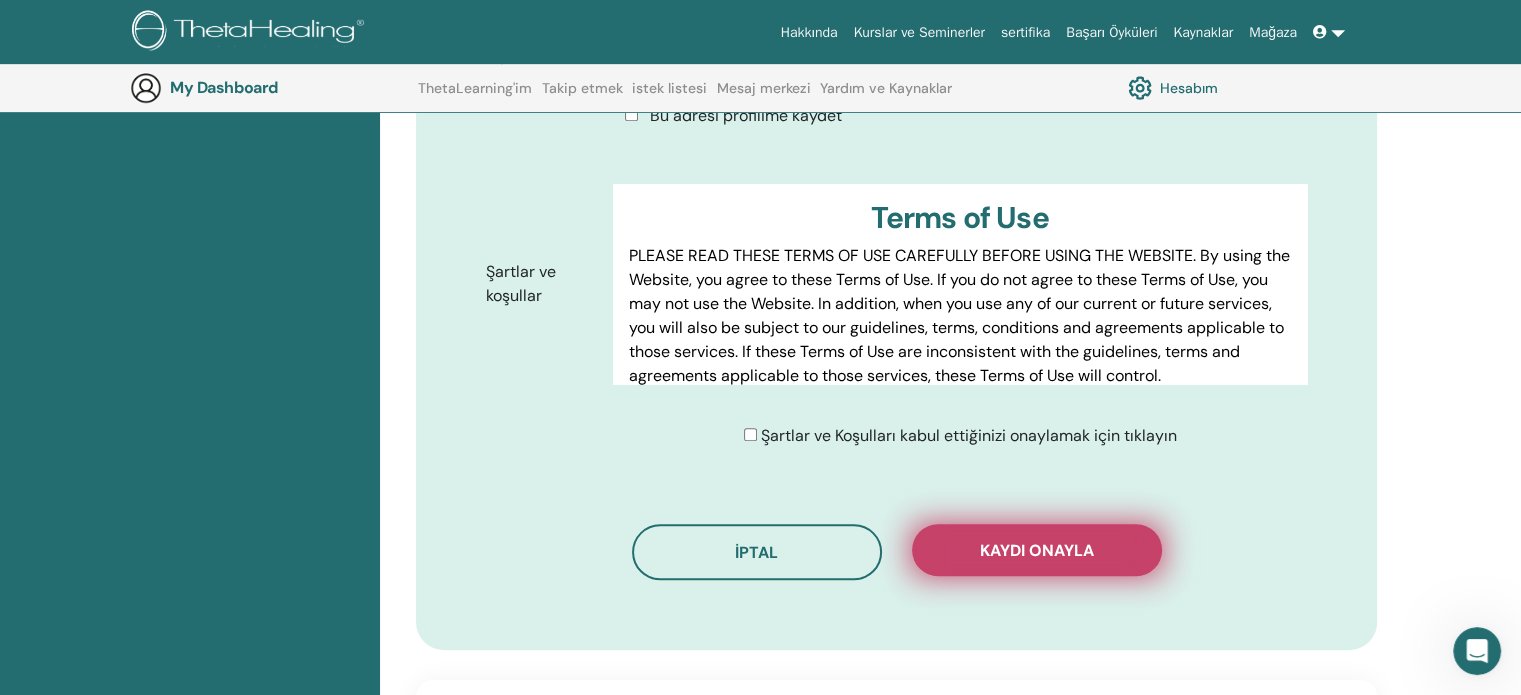 click on "Kaydı onayla" at bounding box center [1037, 550] 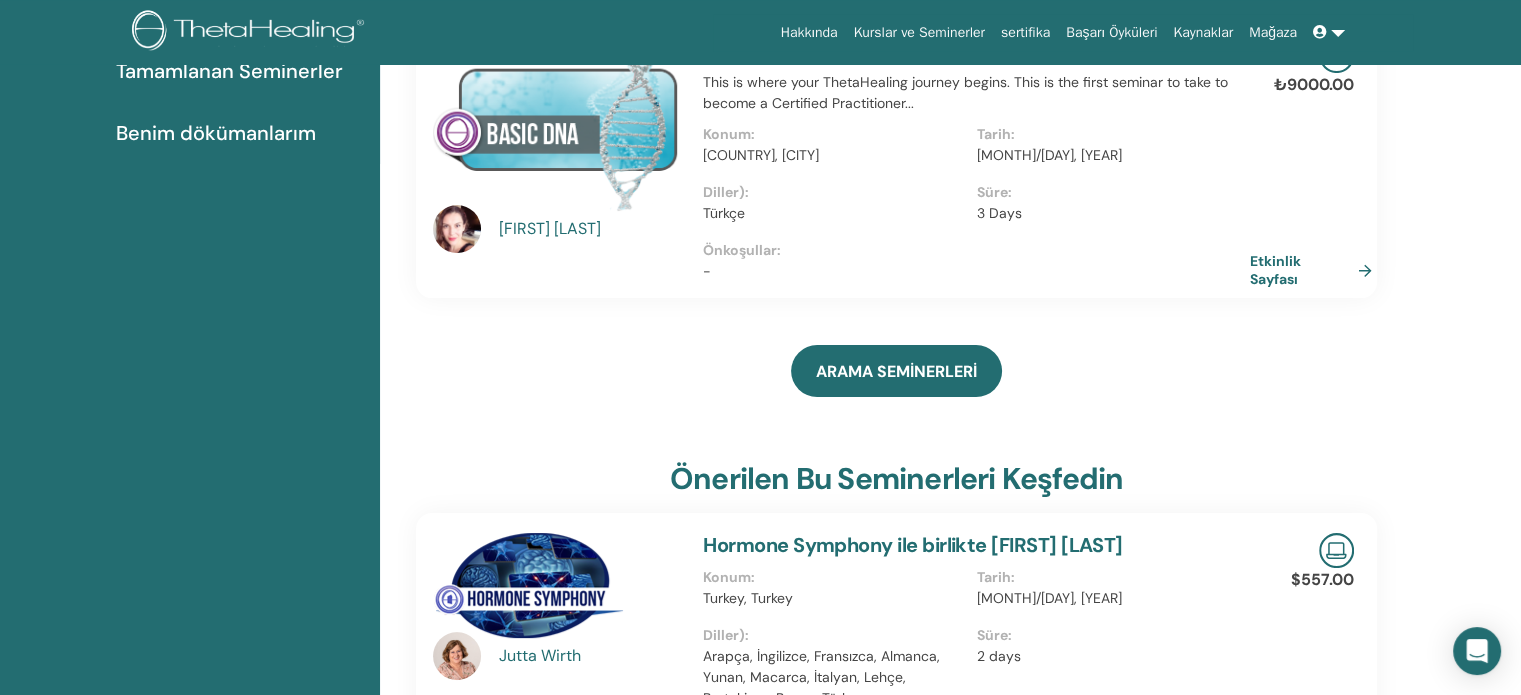 scroll, scrollTop: 0, scrollLeft: 0, axis: both 